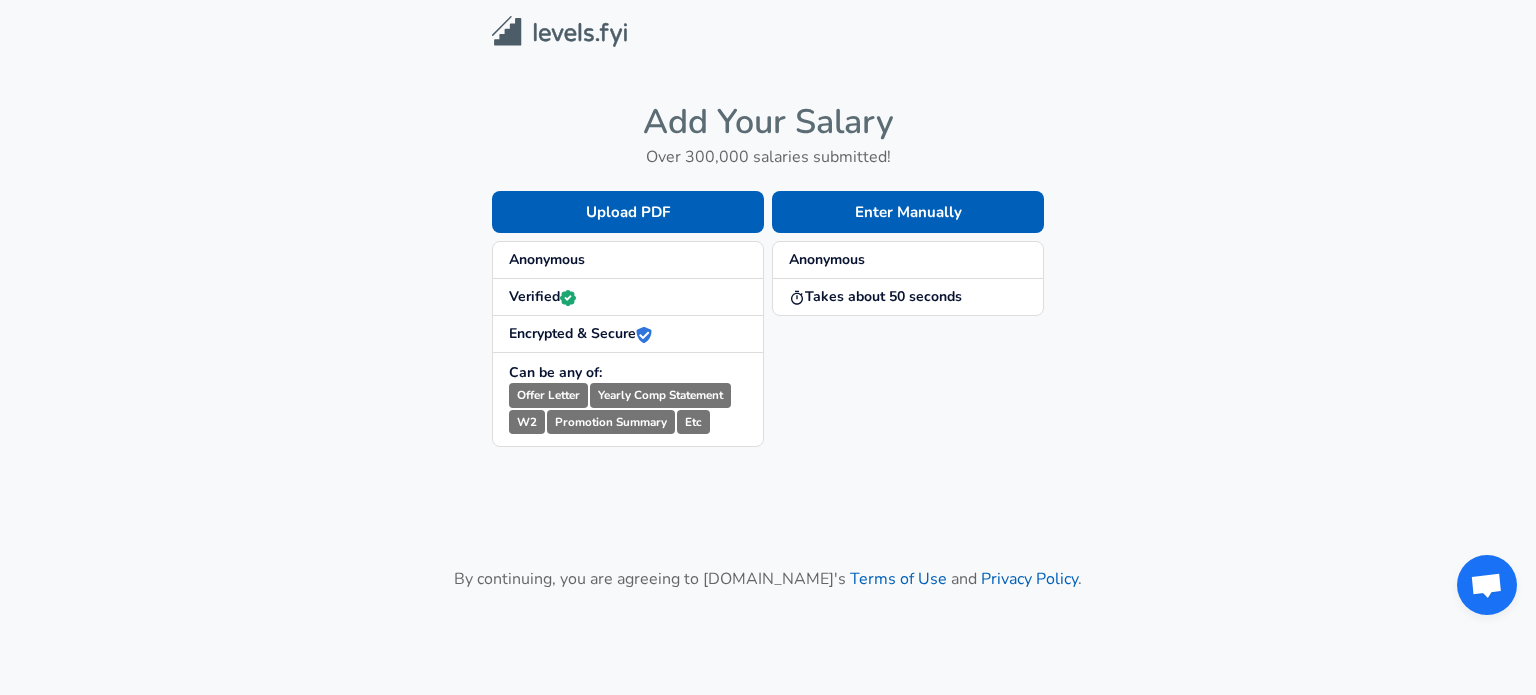scroll, scrollTop: 0, scrollLeft: 0, axis: both 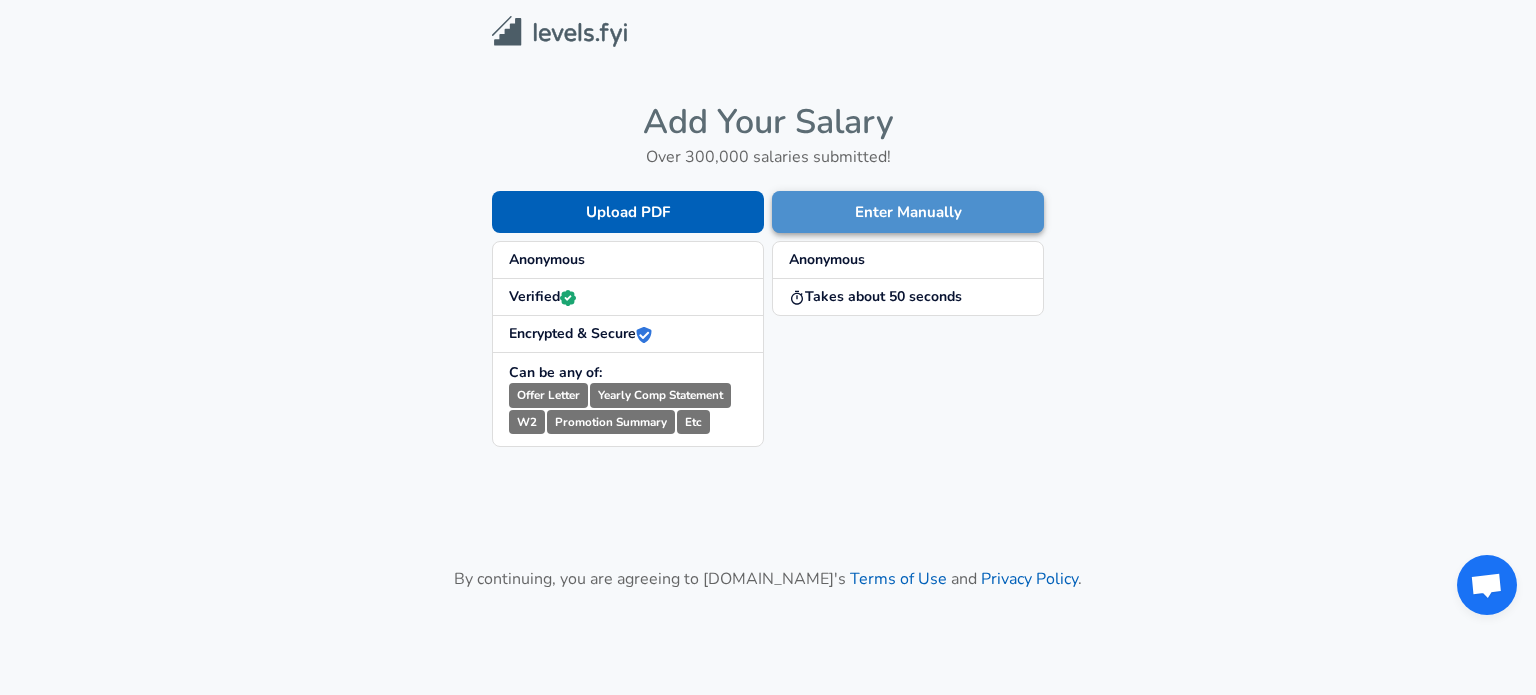 click on "Enter Manually" at bounding box center [908, 212] 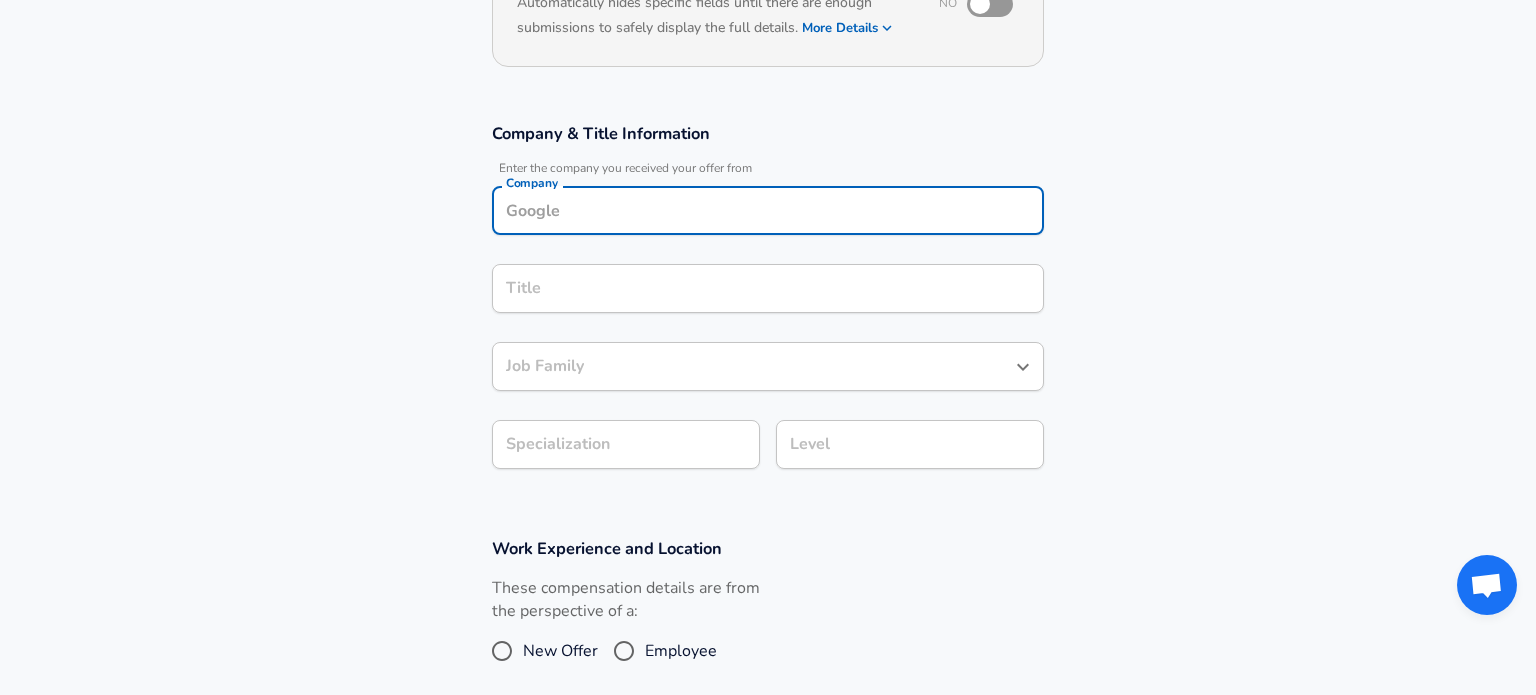 click on "Company" at bounding box center (768, 210) 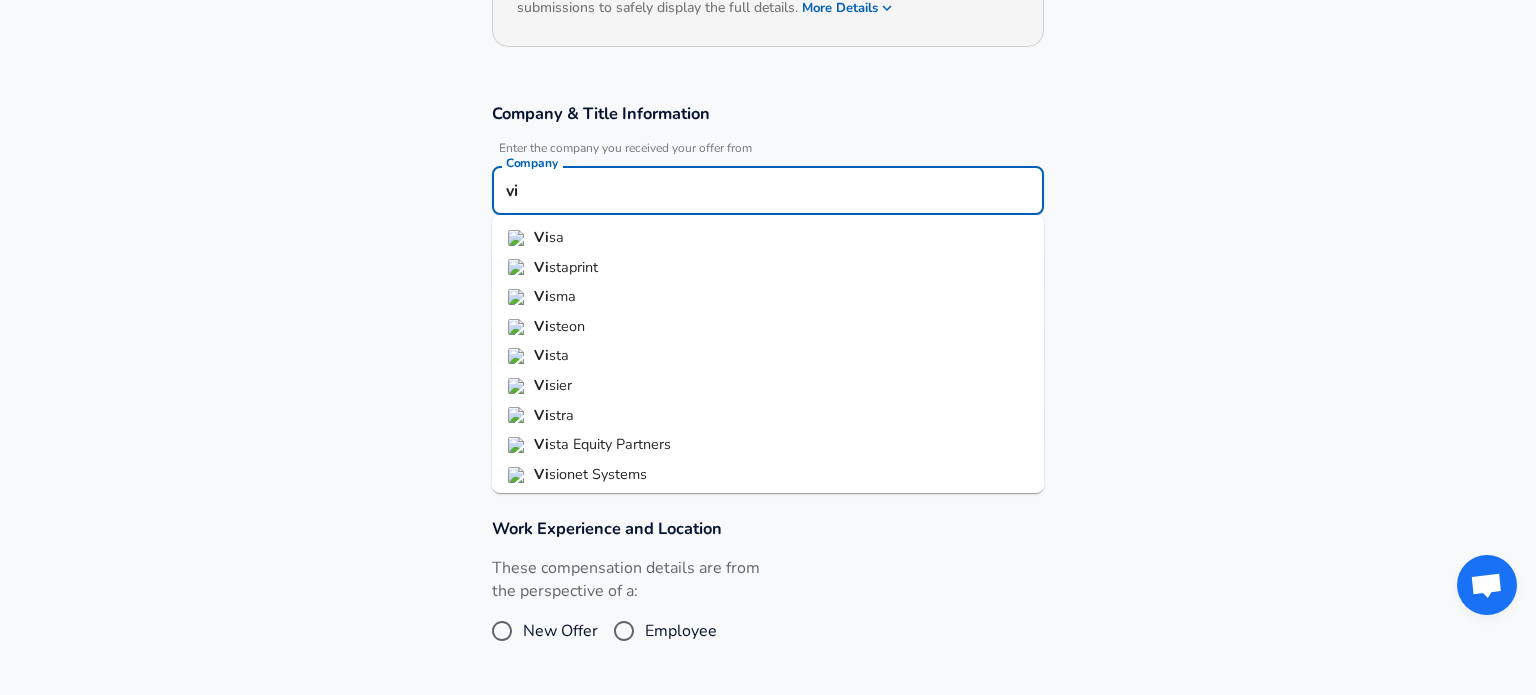type on "v" 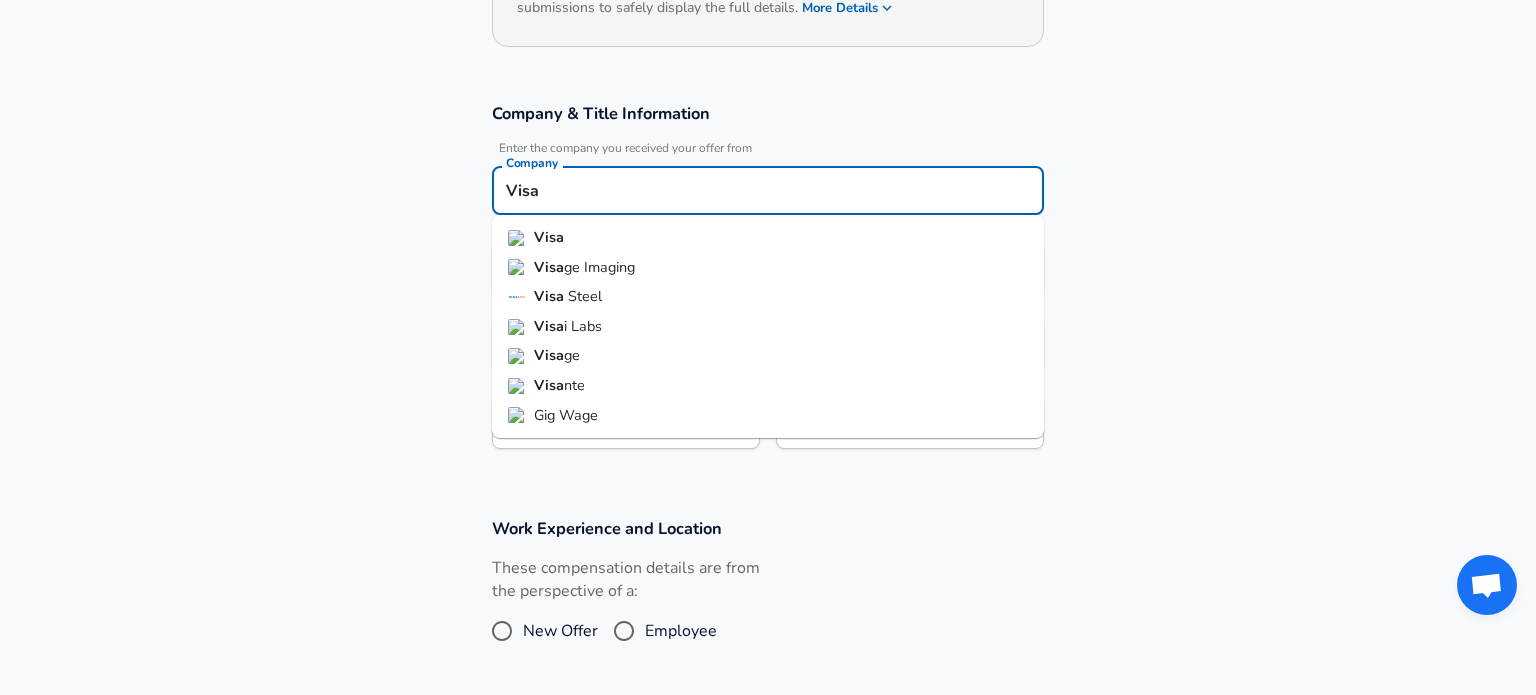 click on "Visa" at bounding box center (768, 238) 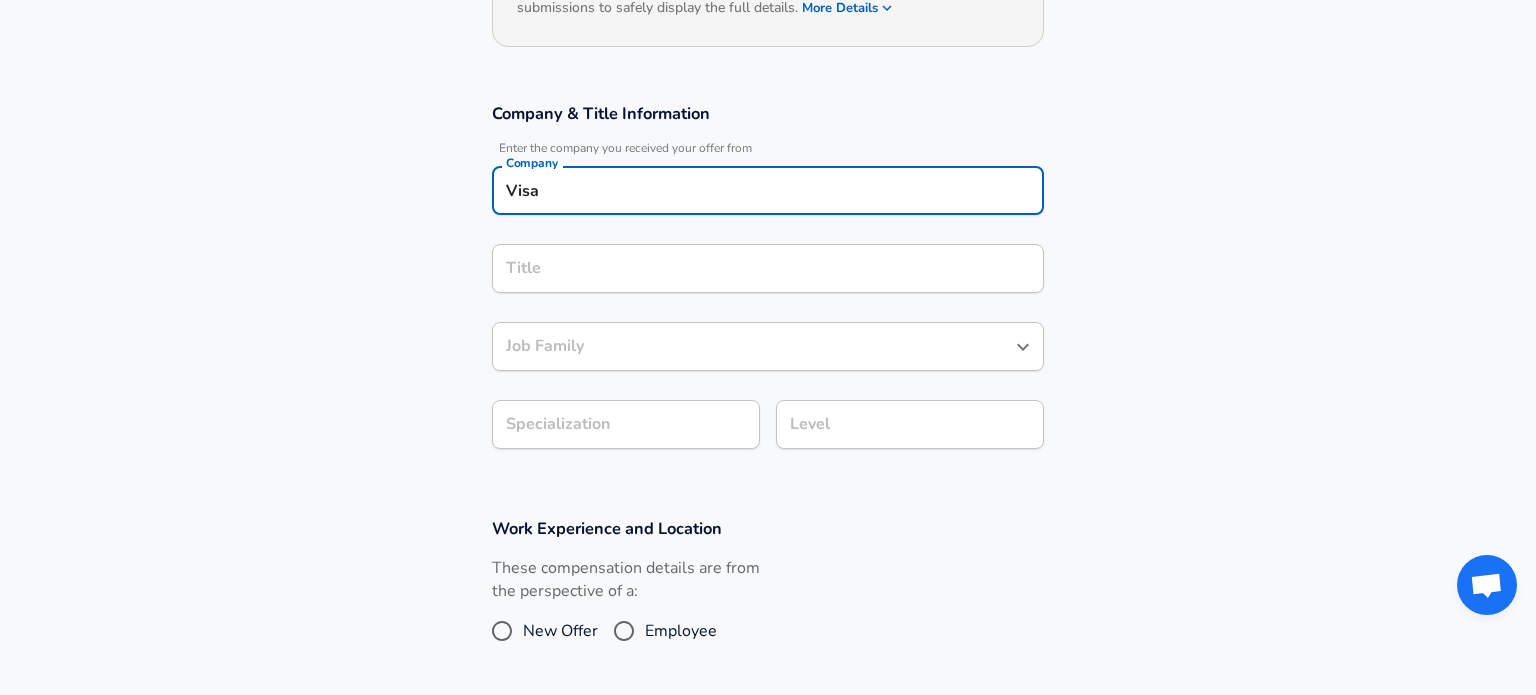type on "Visa" 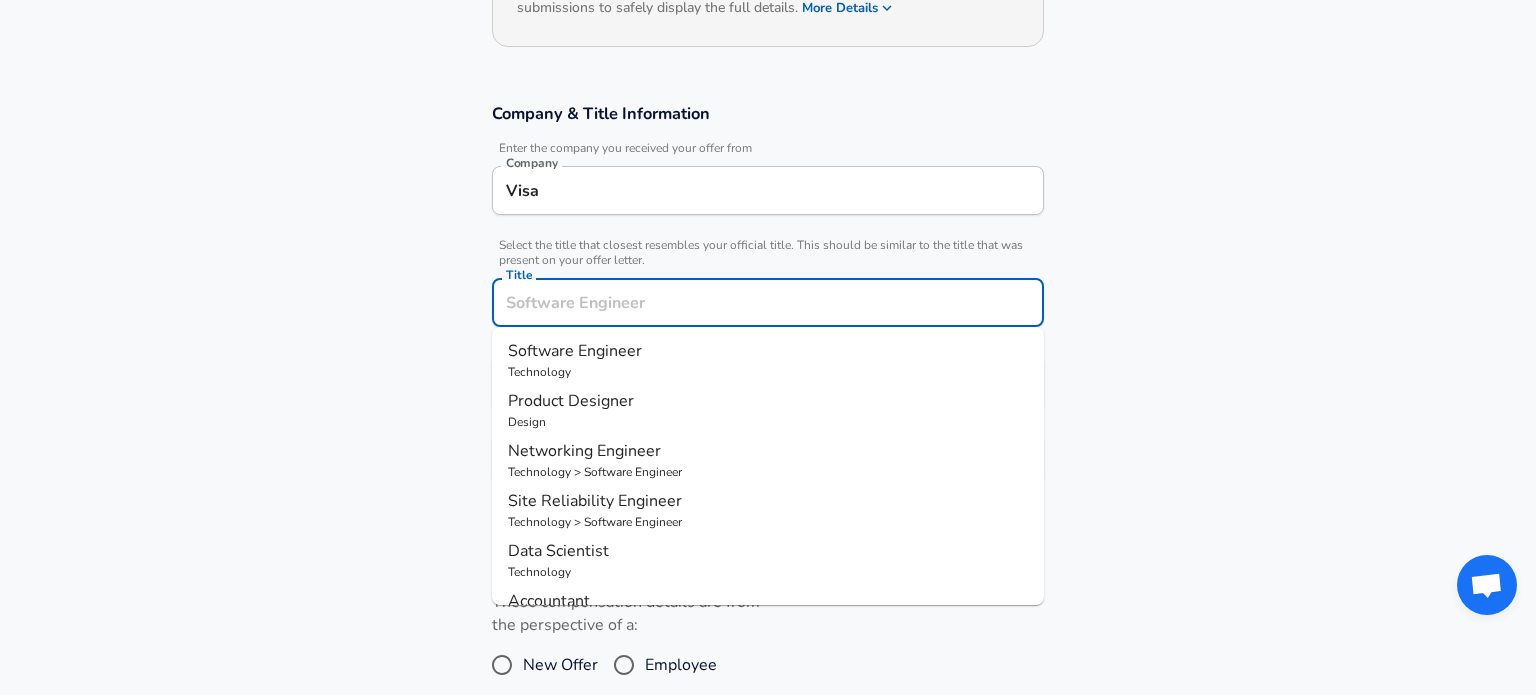 scroll, scrollTop: 317, scrollLeft: 0, axis: vertical 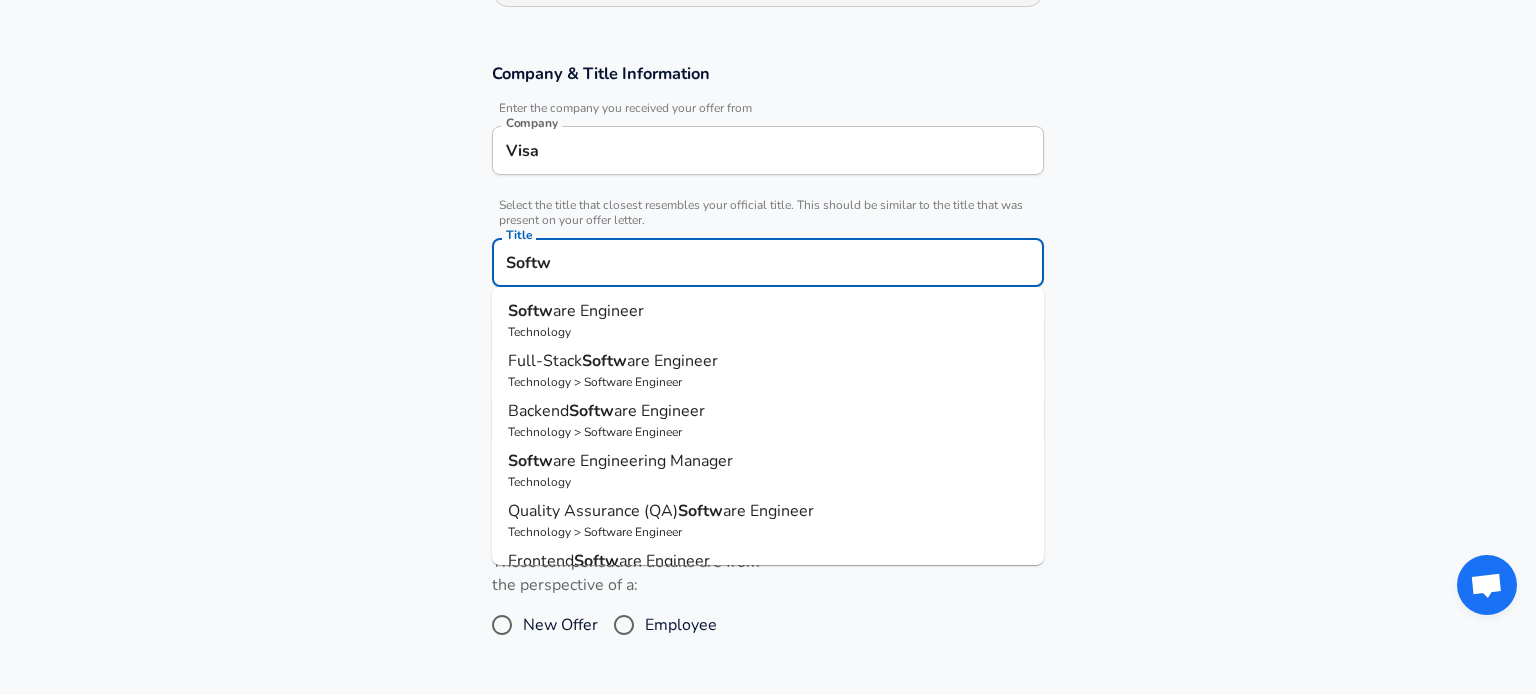 click on "Softw are Engineer" at bounding box center (768, 311) 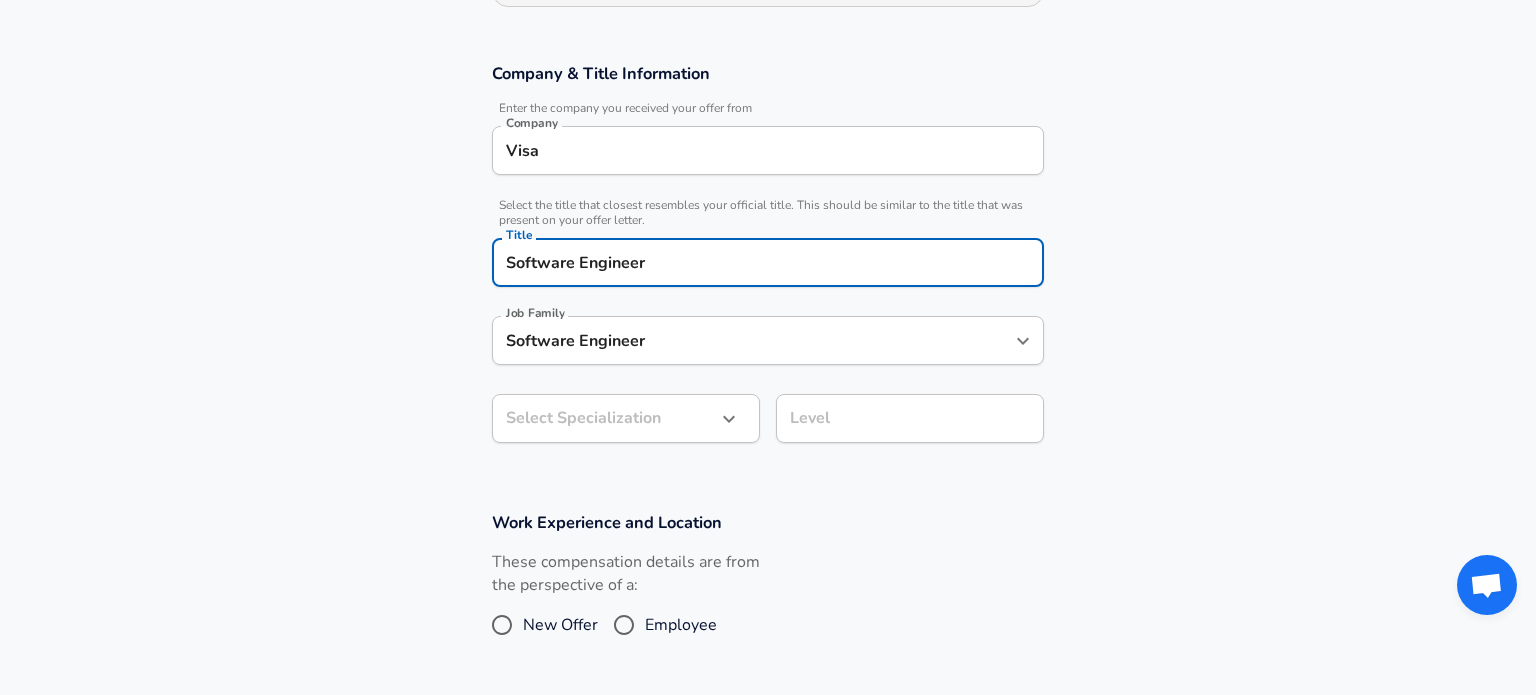 type on "Software Engineer" 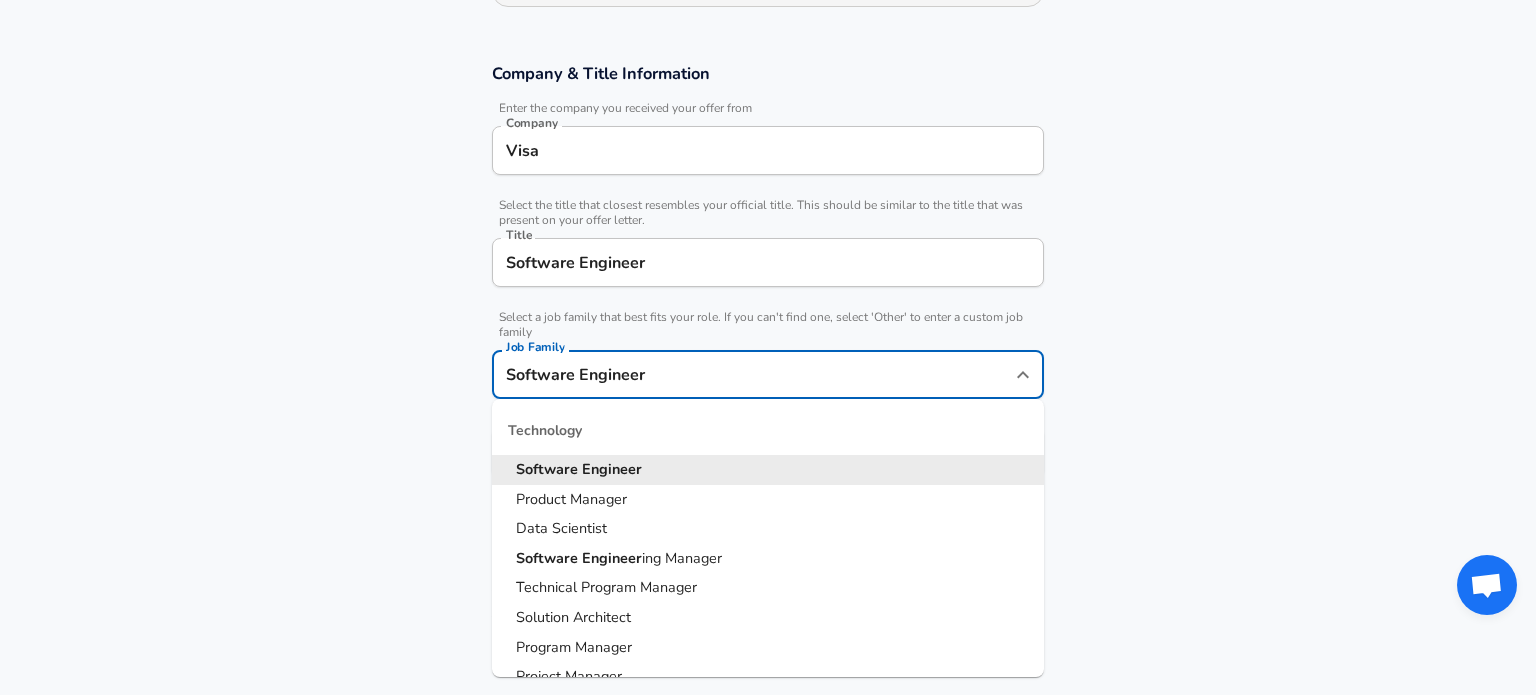 scroll, scrollTop: 357, scrollLeft: 0, axis: vertical 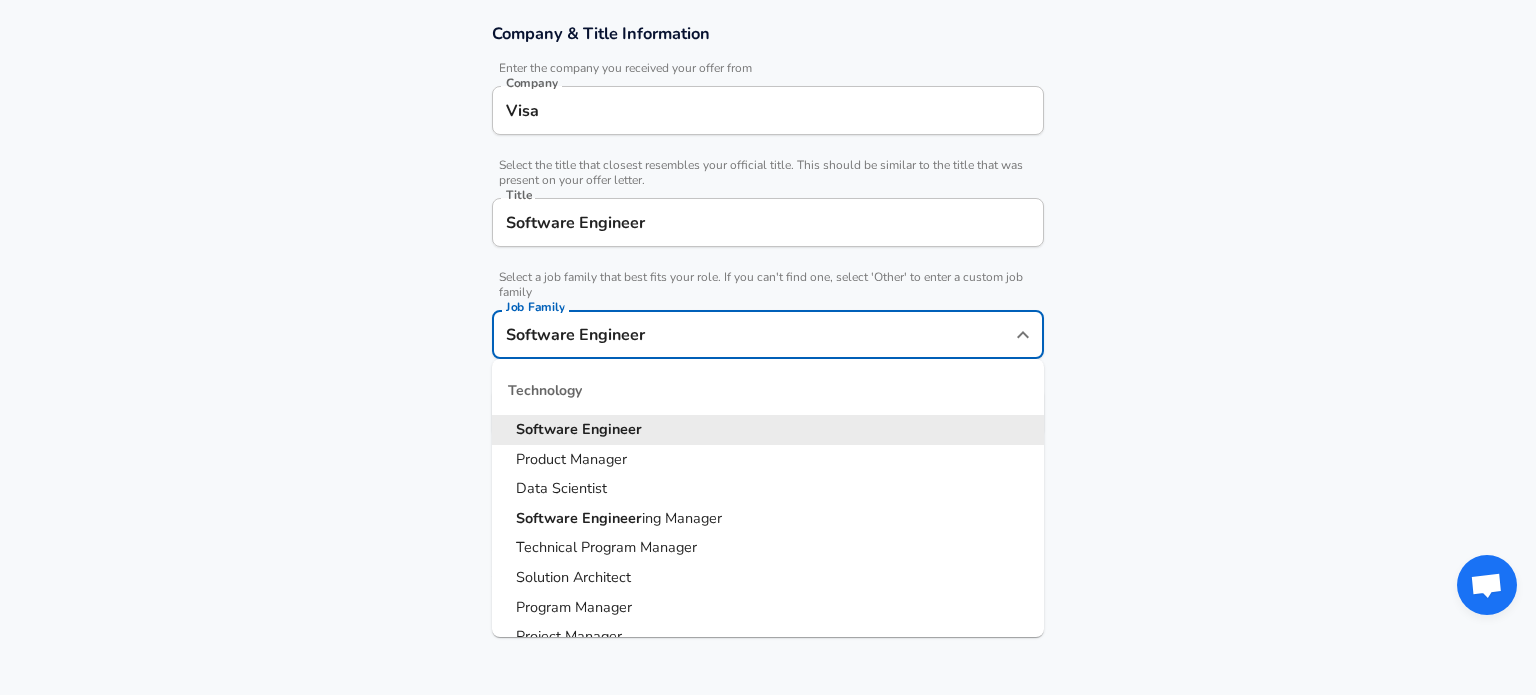 click on "Software     Engineer" at bounding box center [768, 430] 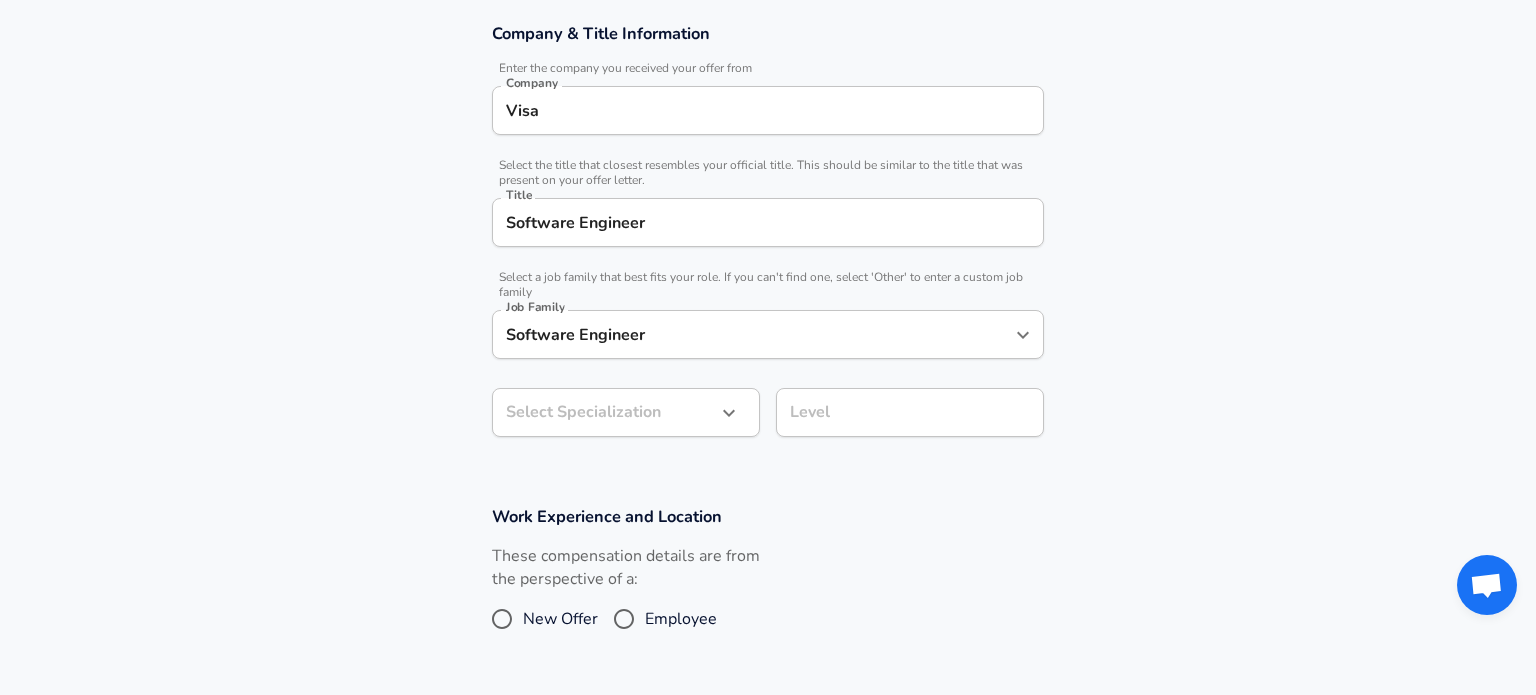 click on "Select Specialization ​ Select Specialization" at bounding box center (618, 411) 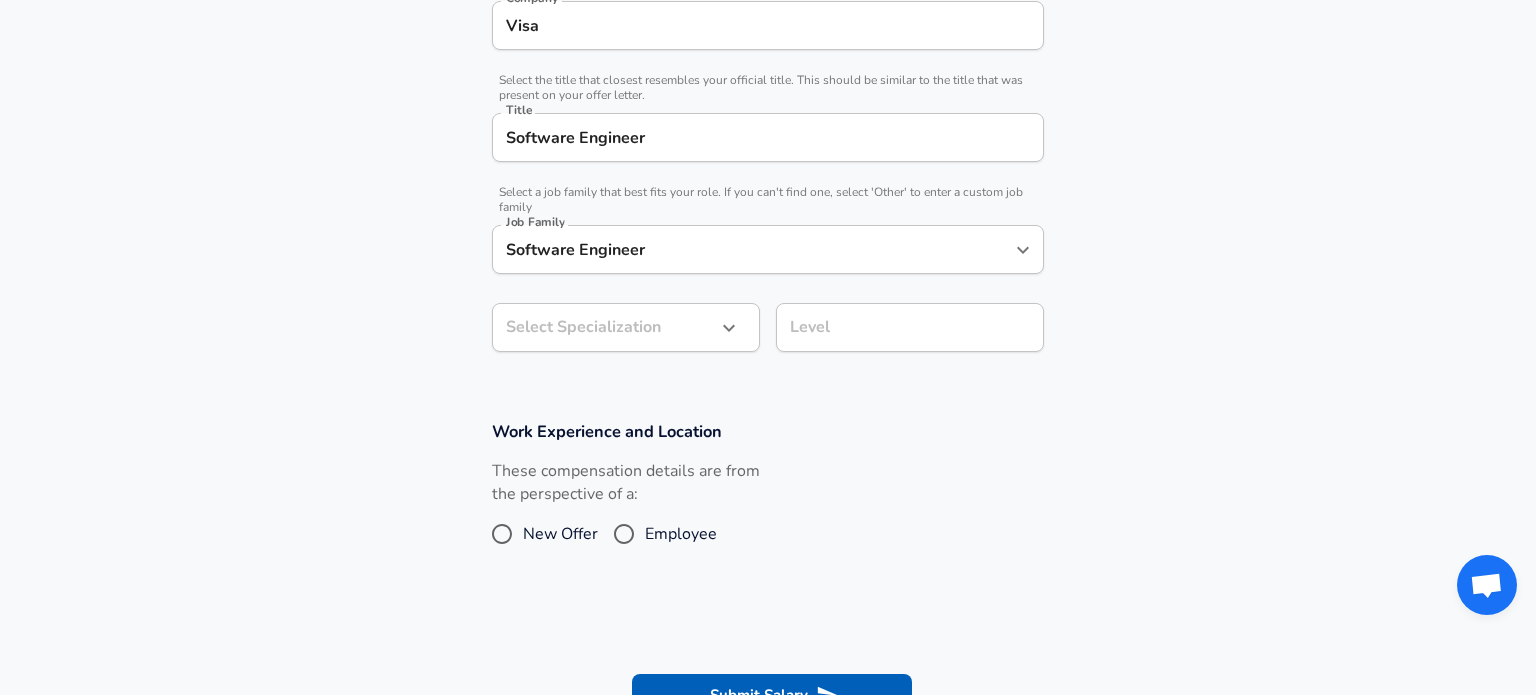 scroll, scrollTop: 443, scrollLeft: 0, axis: vertical 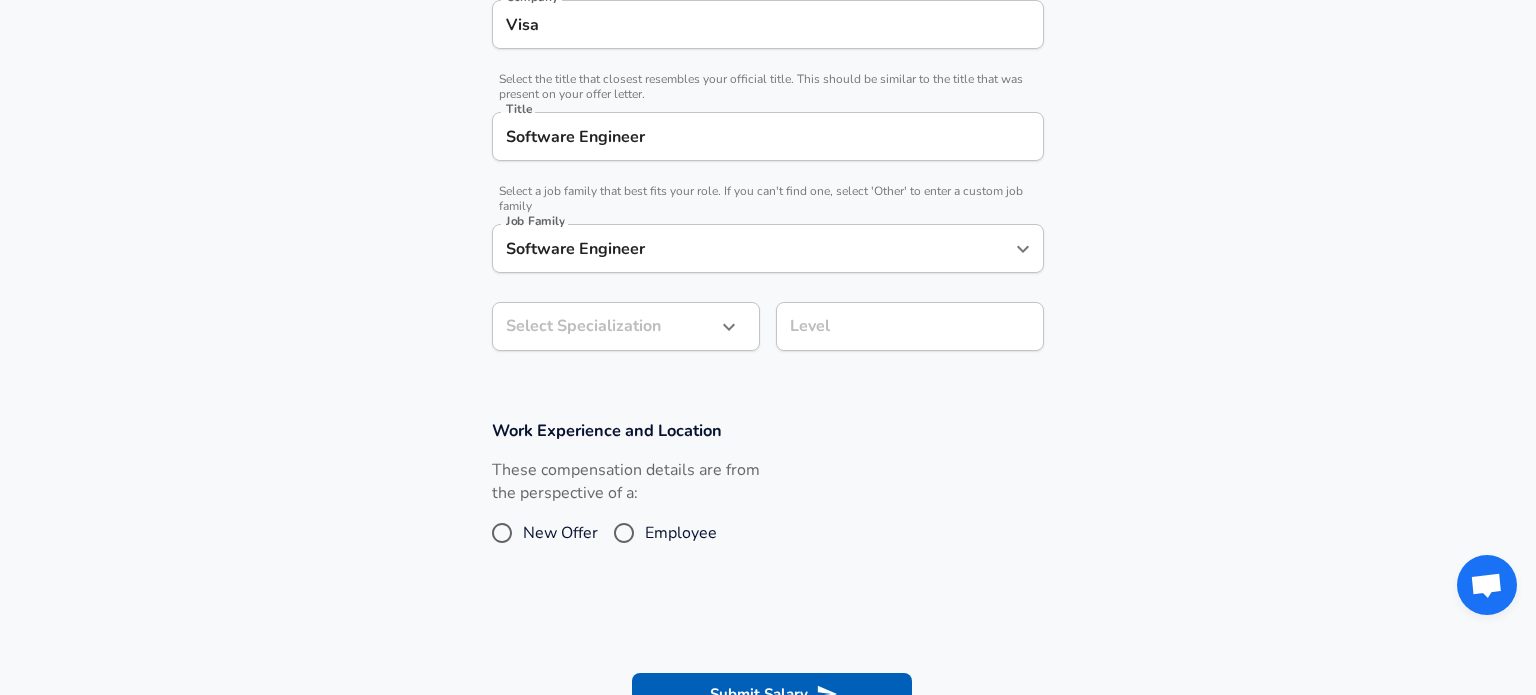 click 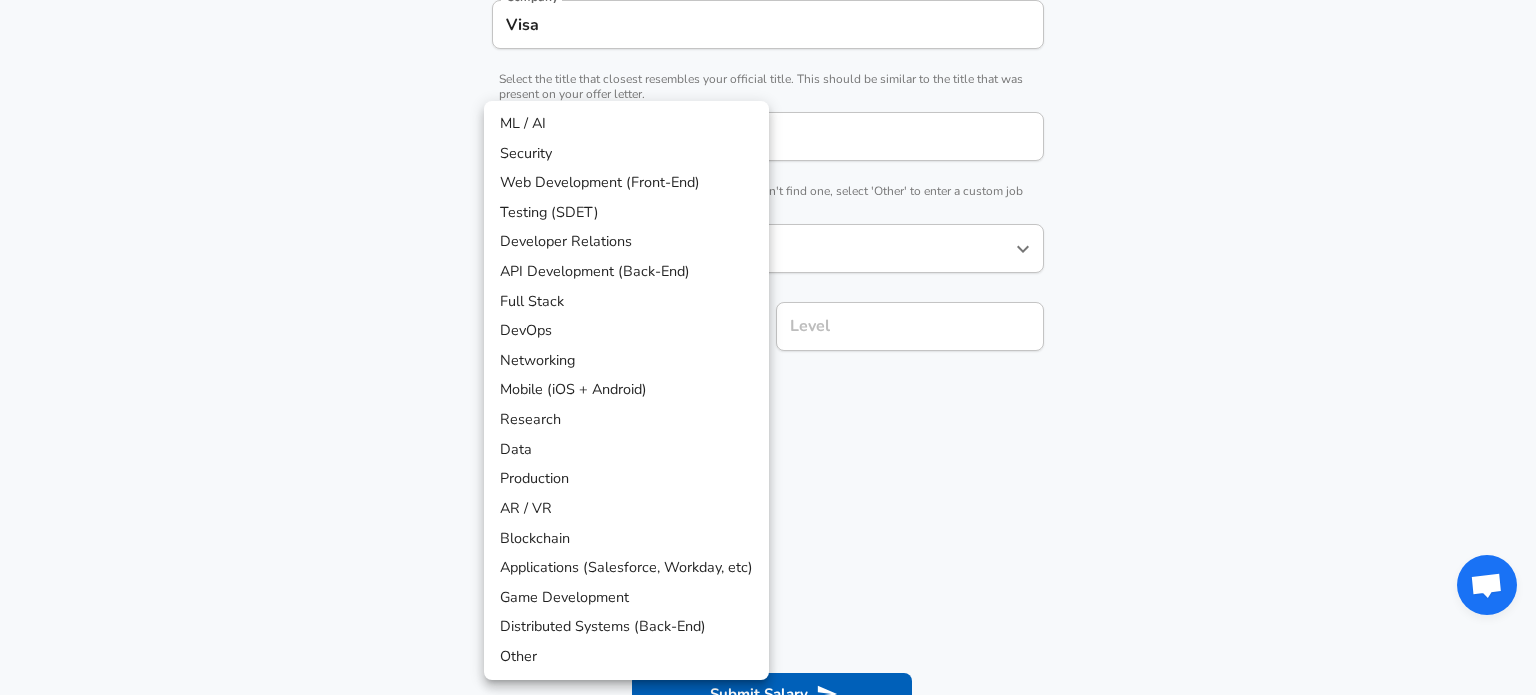 click on "Distributed Systems (Back-End)" at bounding box center [626, 627] 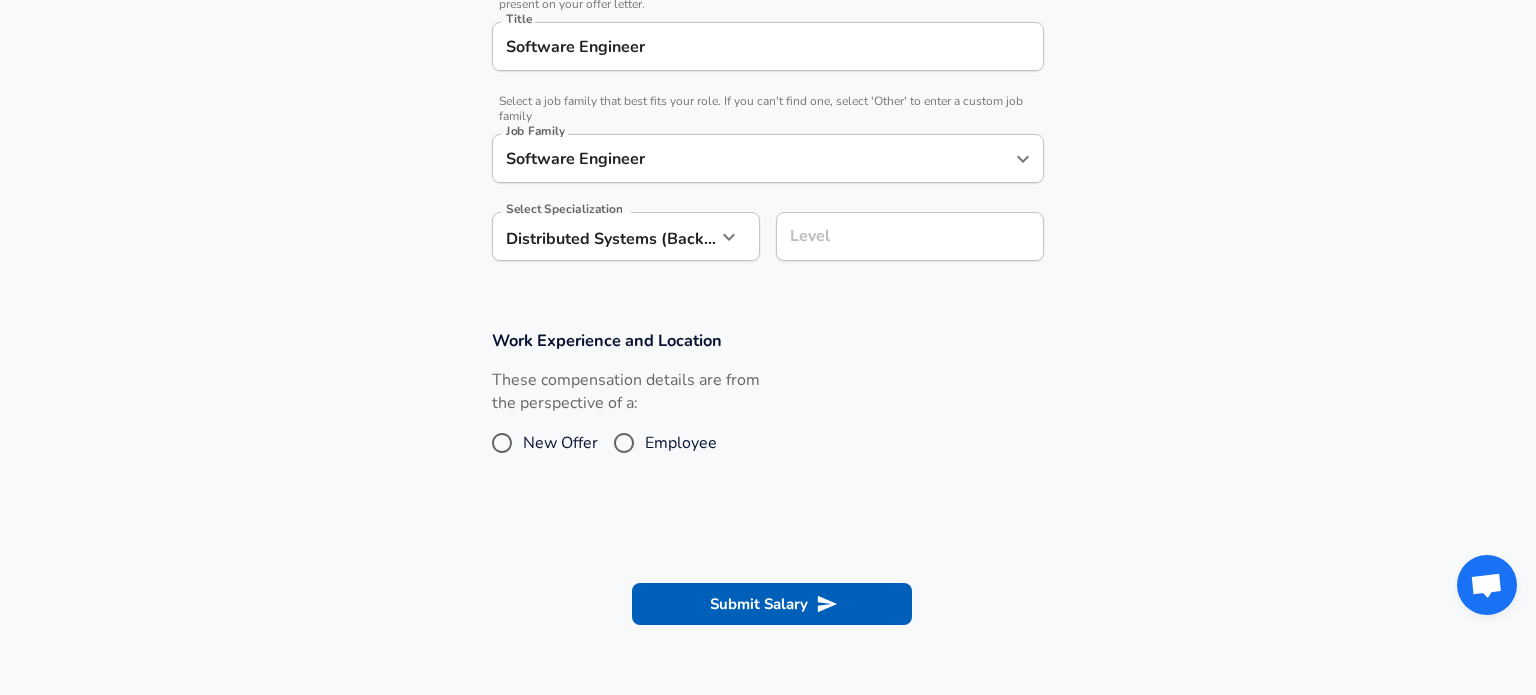 scroll, scrollTop: 535, scrollLeft: 0, axis: vertical 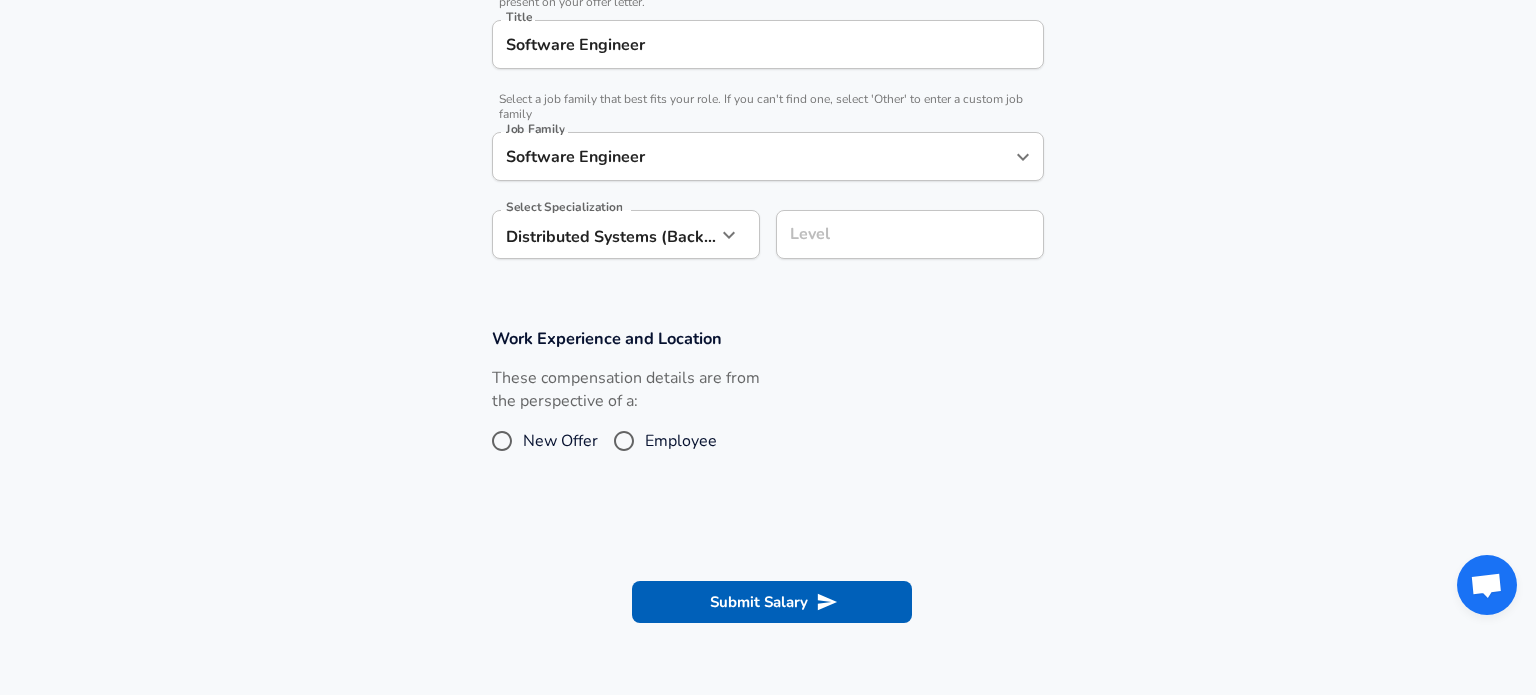 click on "Employee" at bounding box center [681, 441] 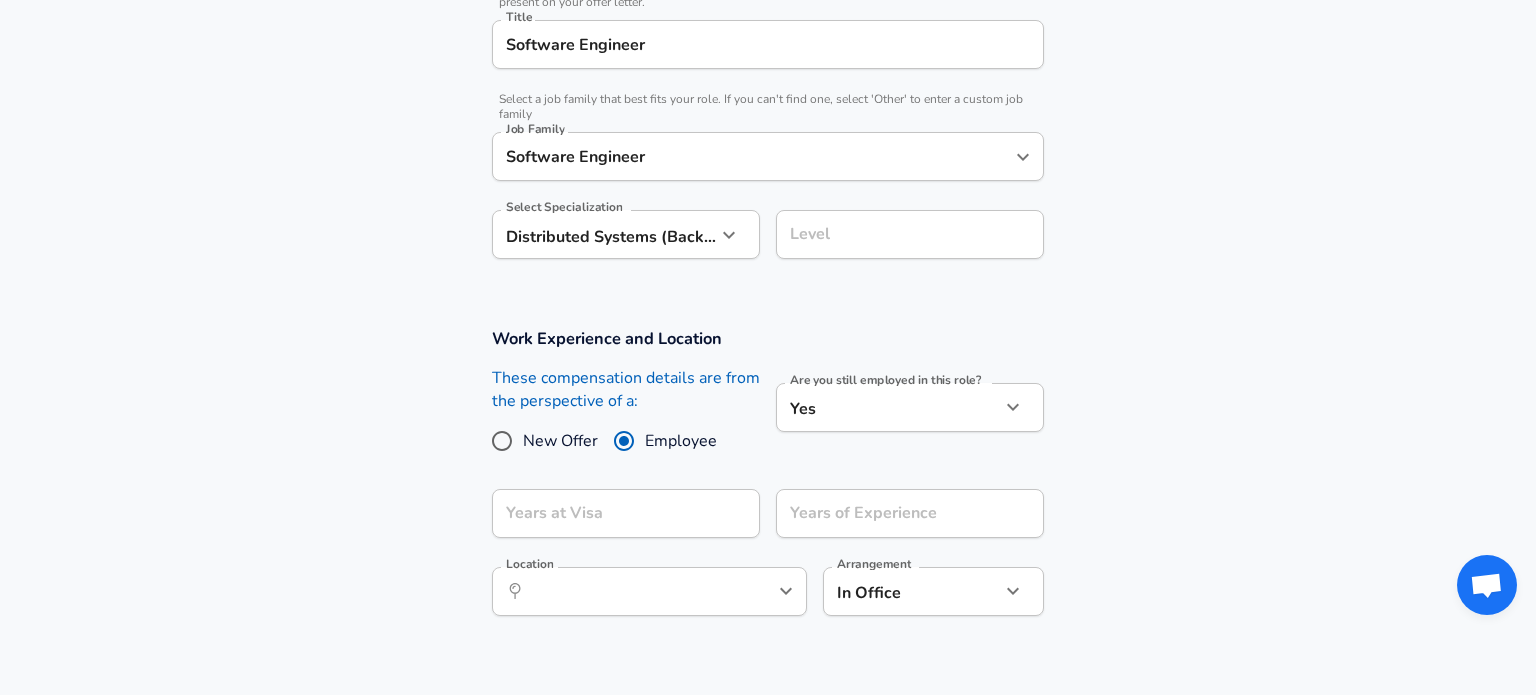 click on "Restart Add Your Salary Upload your offer letter   to verify your submission Enhance Privacy and Anonymity No Automatically hides specific fields until there are enough submissions to safely display the full details.   More Details Based on your submission and the data points that we have already collected, we will automatically hide and anonymize specific fields if there aren't enough data points to remain sufficiently anonymous. Company & Title Information   Enter the company you received your offer from Company Visa Company   Select the title that closest resembles your official title. This should be similar to the title that was present on your offer letter. Title Software Engineer Title   Select a job family that best fits your role. If you can't find one, select 'Other' to enter a custom job family Job Family Software Engineer Job Family Select Specialization Distributed Systems (Back-End) Distributed Systems (Back-End) Select Specialization Level Level Work Experience and Location New Offer Employee" at bounding box center [768, -188] 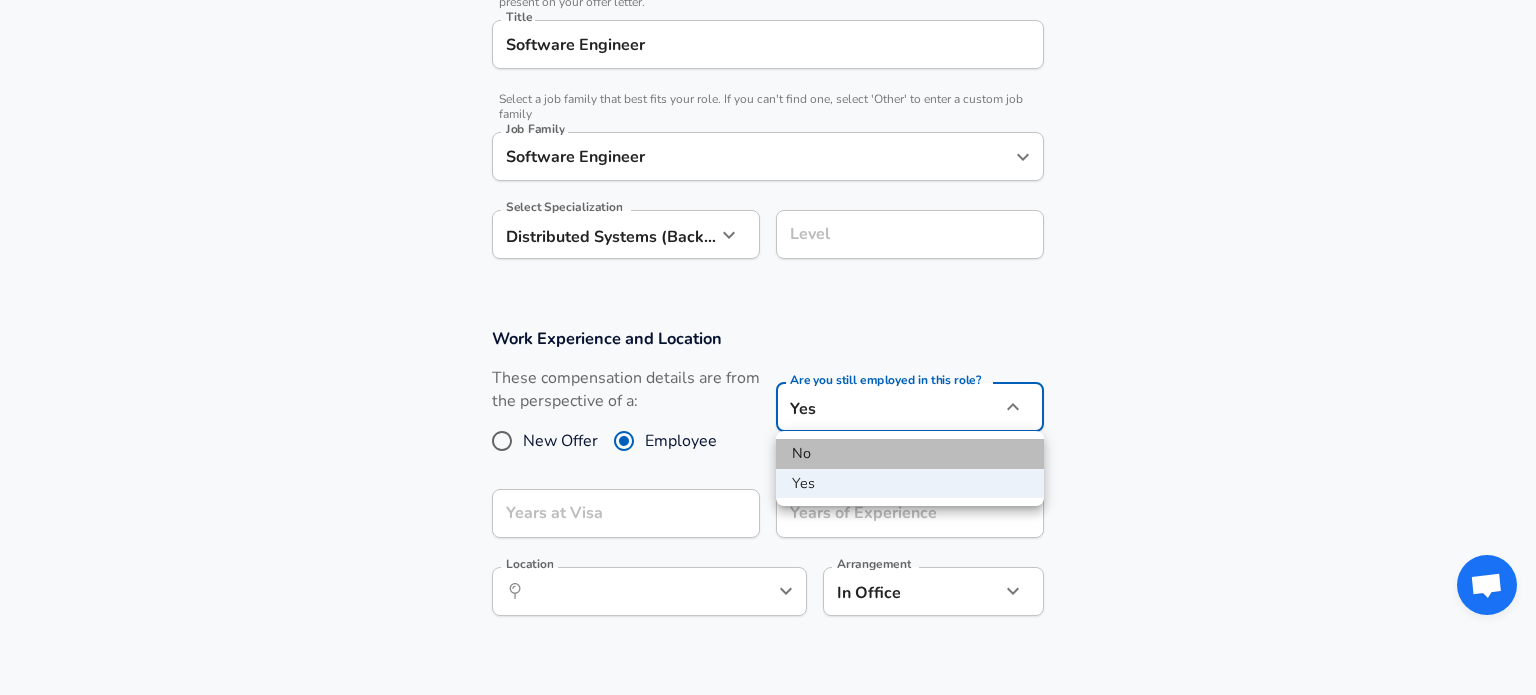 click on "No" at bounding box center (910, 454) 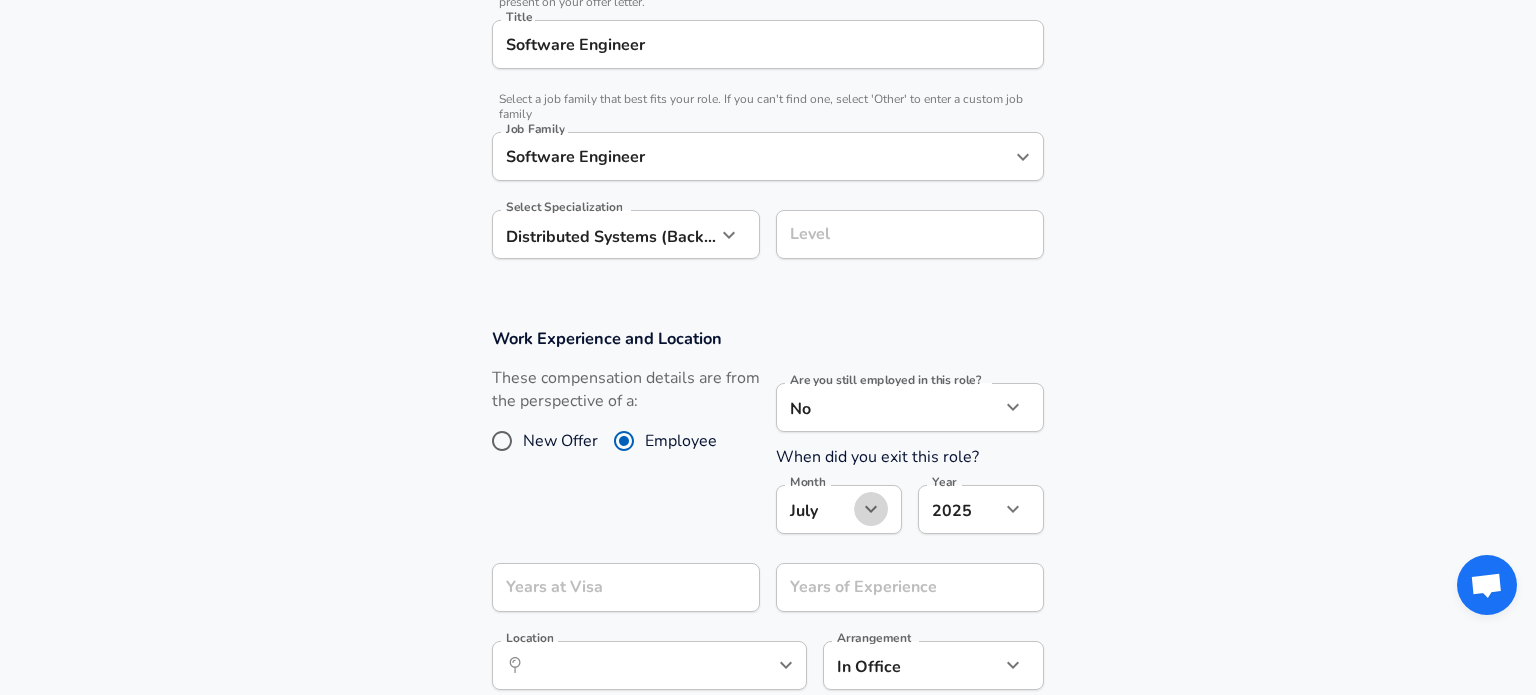 click at bounding box center [871, 509] 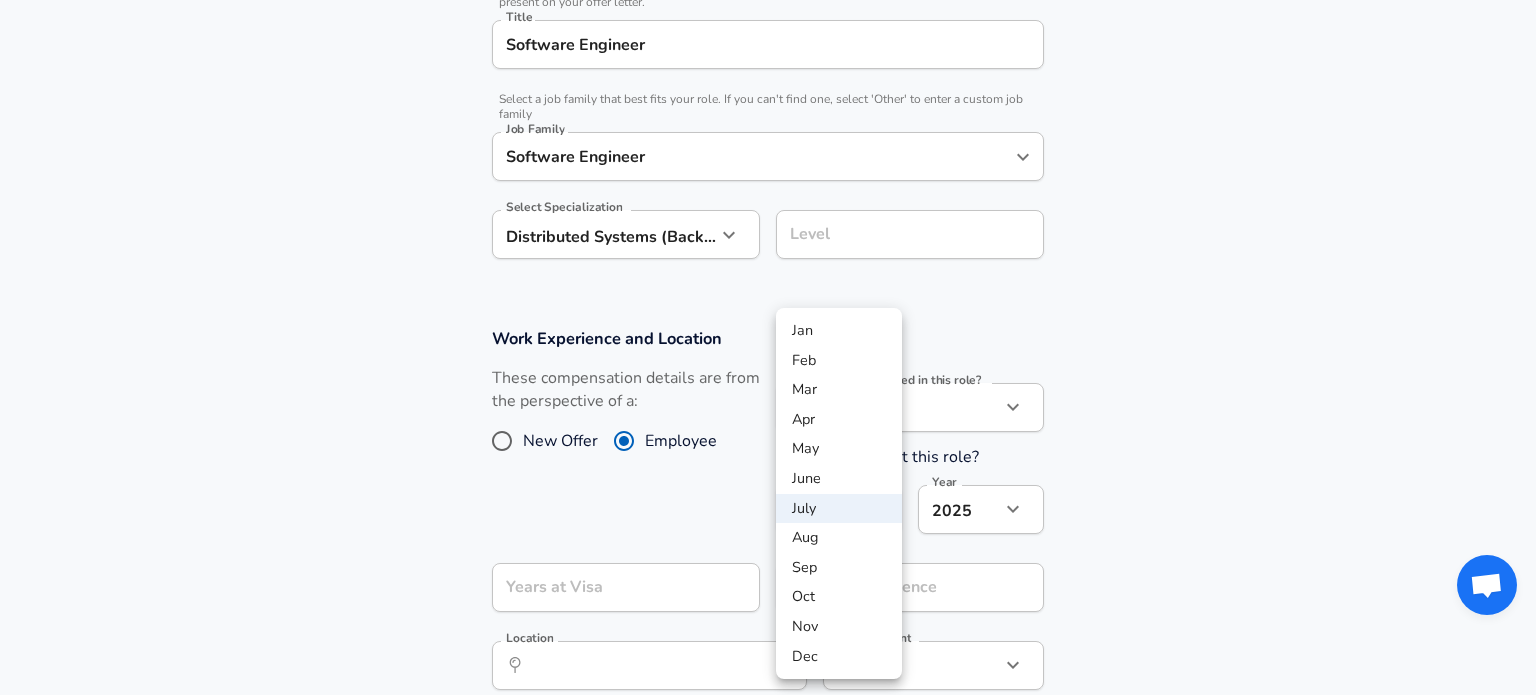 click on "Apr" at bounding box center (839, 420) 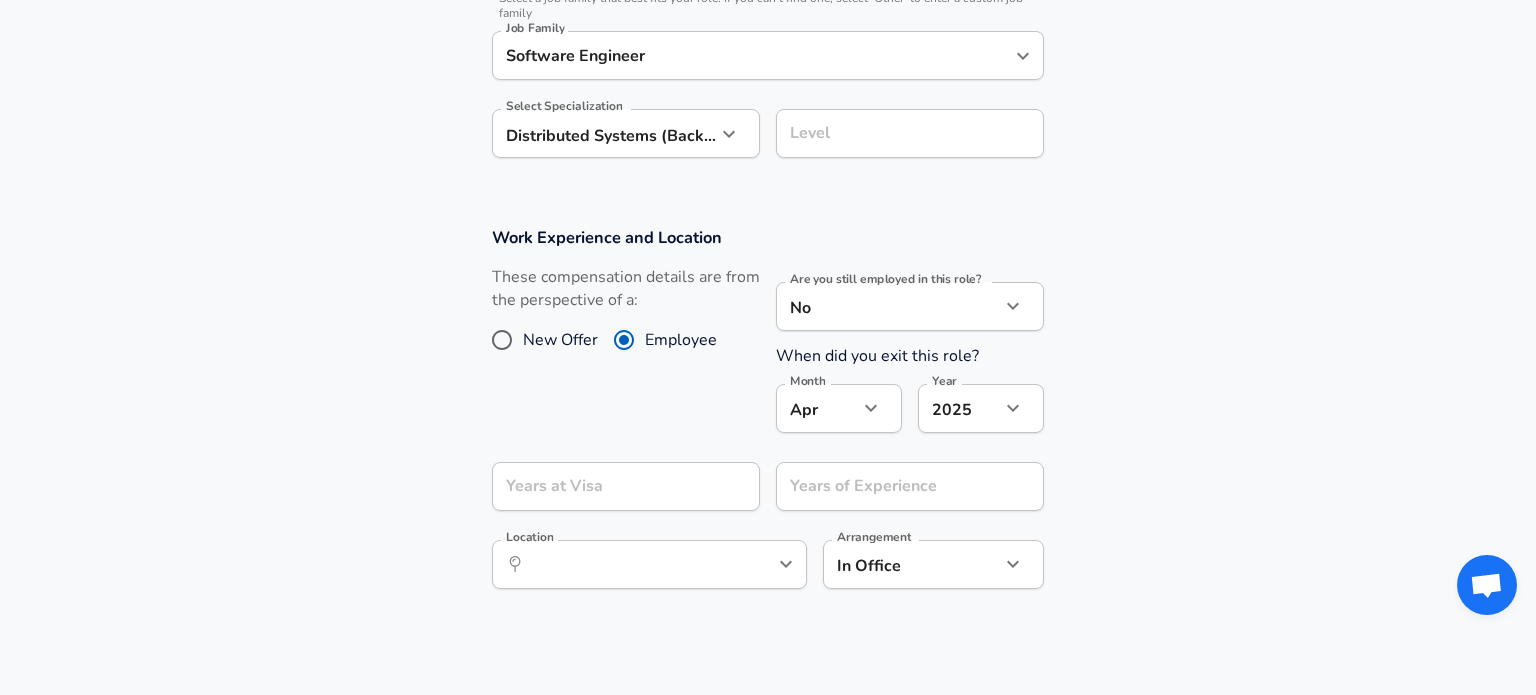 scroll, scrollTop: 664, scrollLeft: 0, axis: vertical 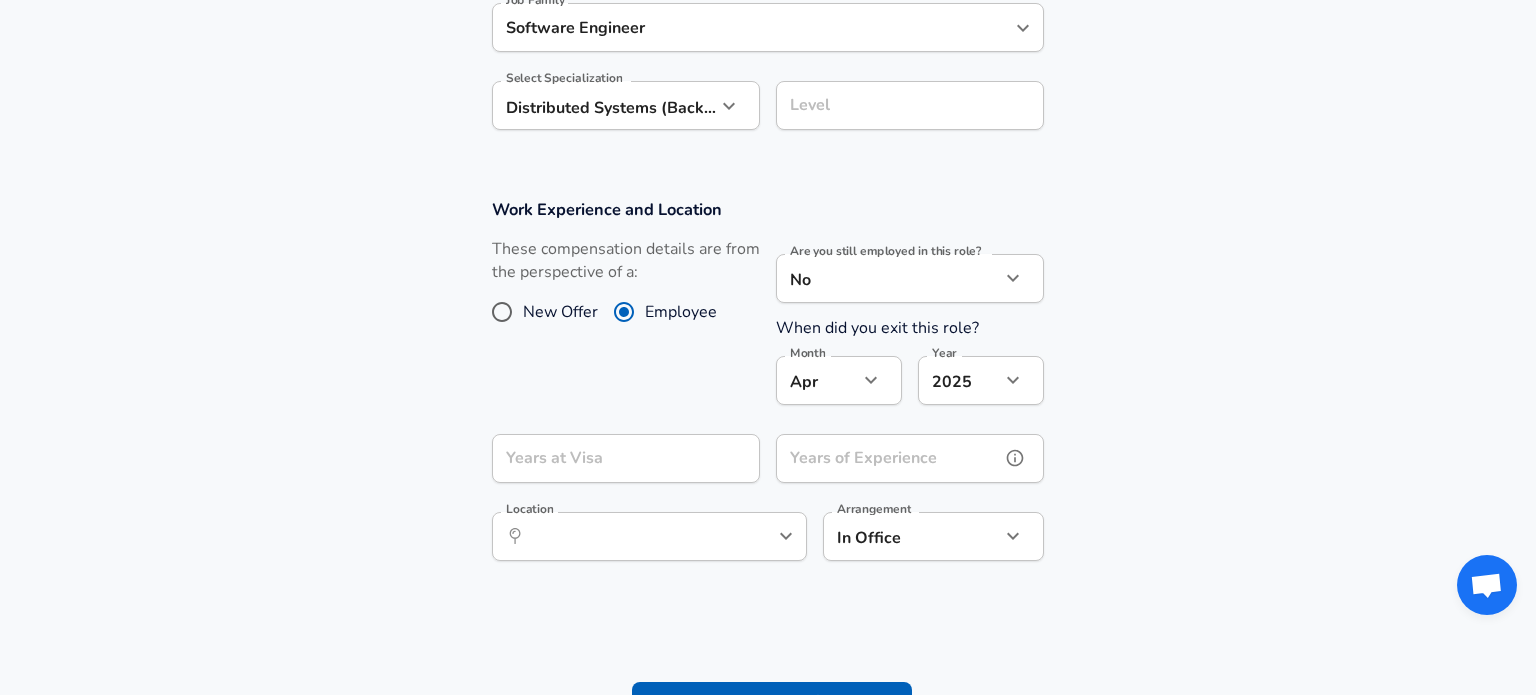 click on "Years of Experience Years of Experience" at bounding box center (910, 461) 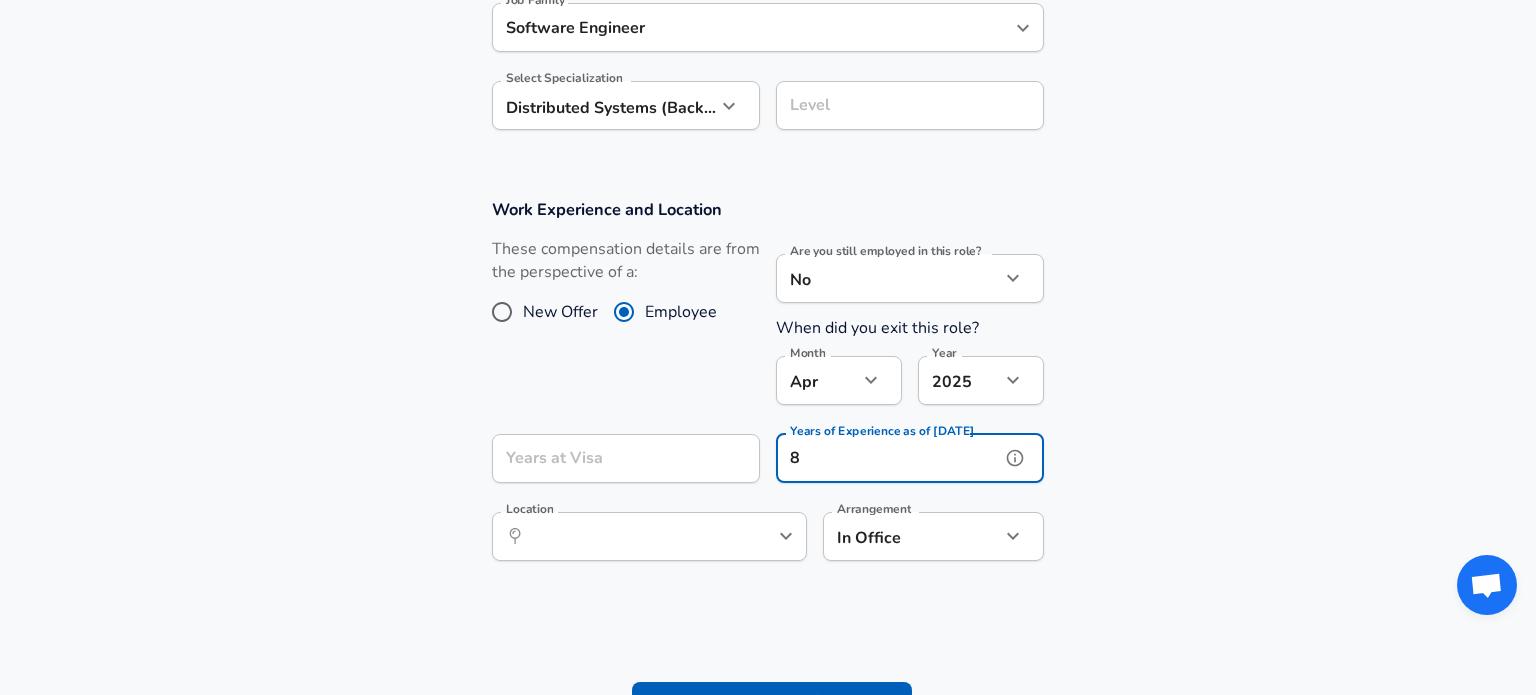 type on "8" 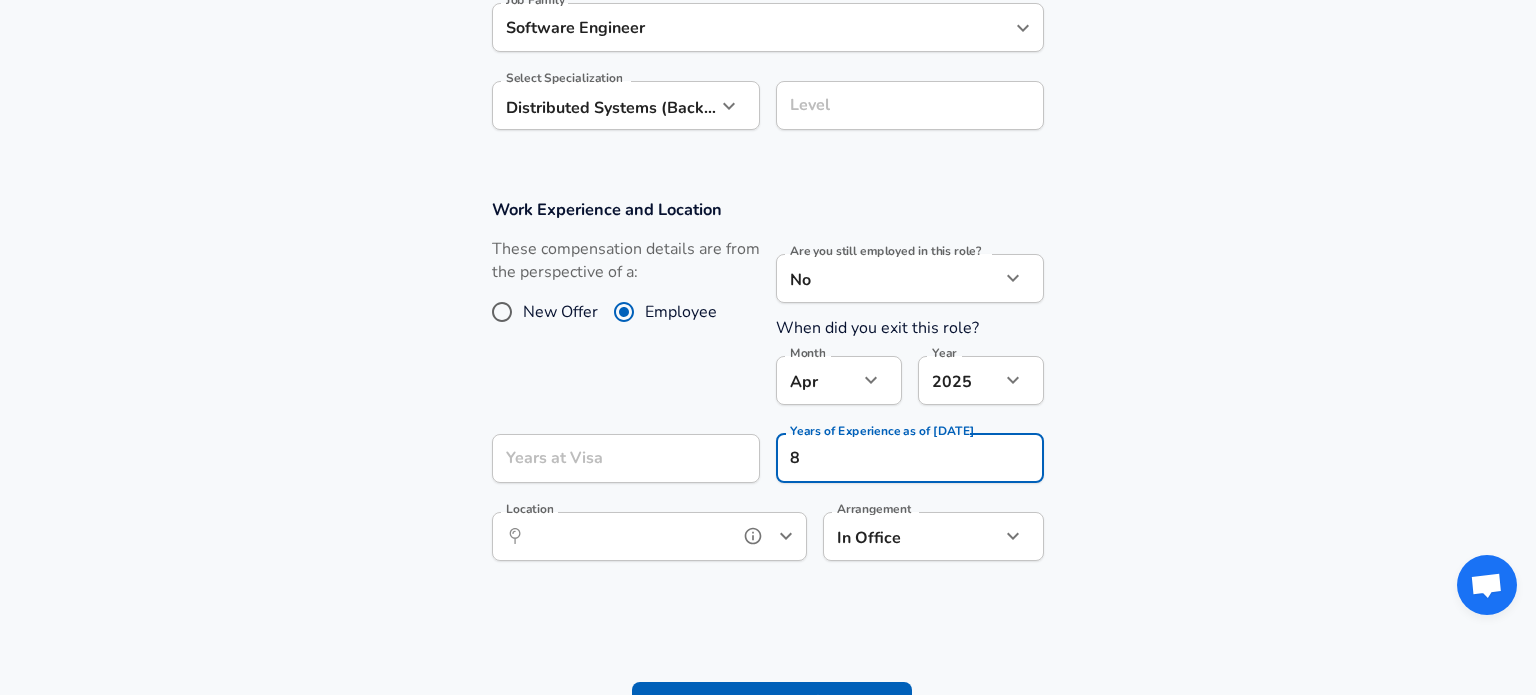 click on "Location" at bounding box center [627, 536] 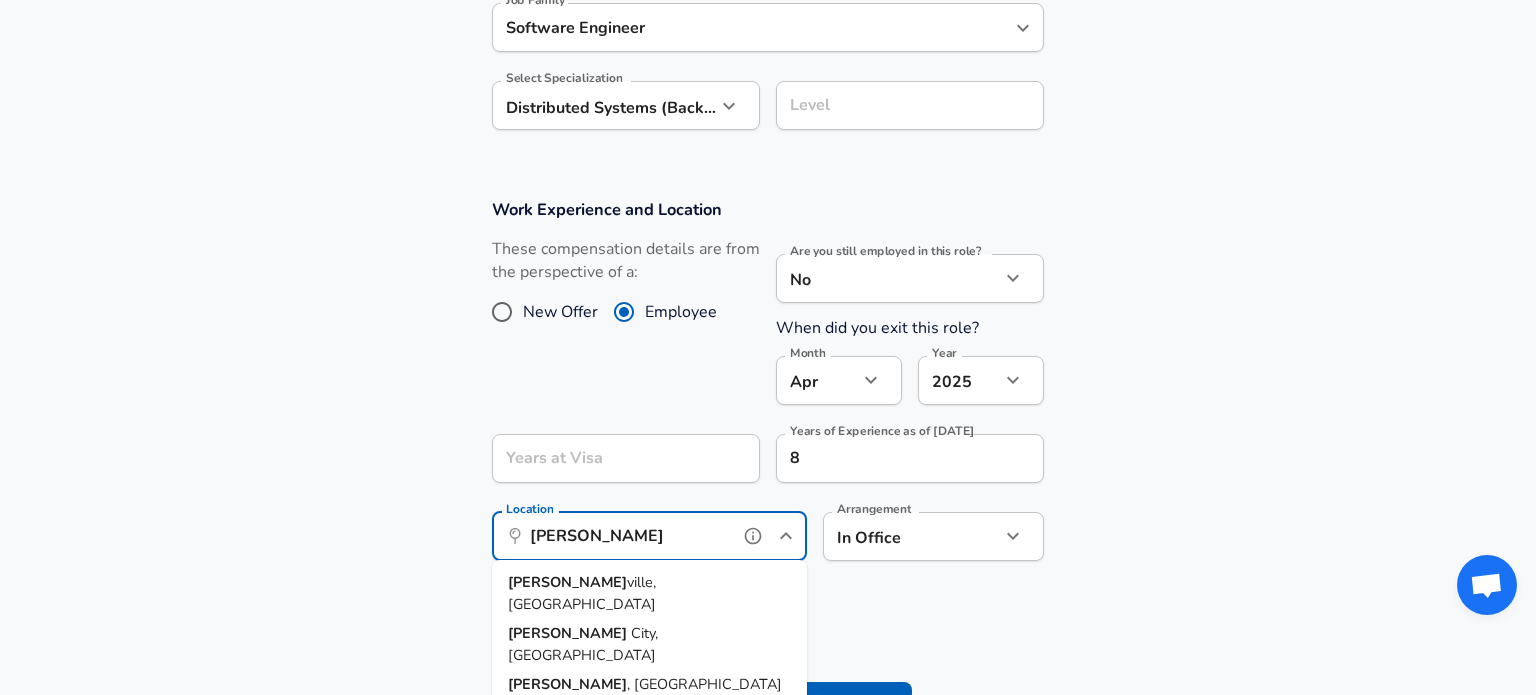 click on "City, [GEOGRAPHIC_DATA]" at bounding box center [583, 644] 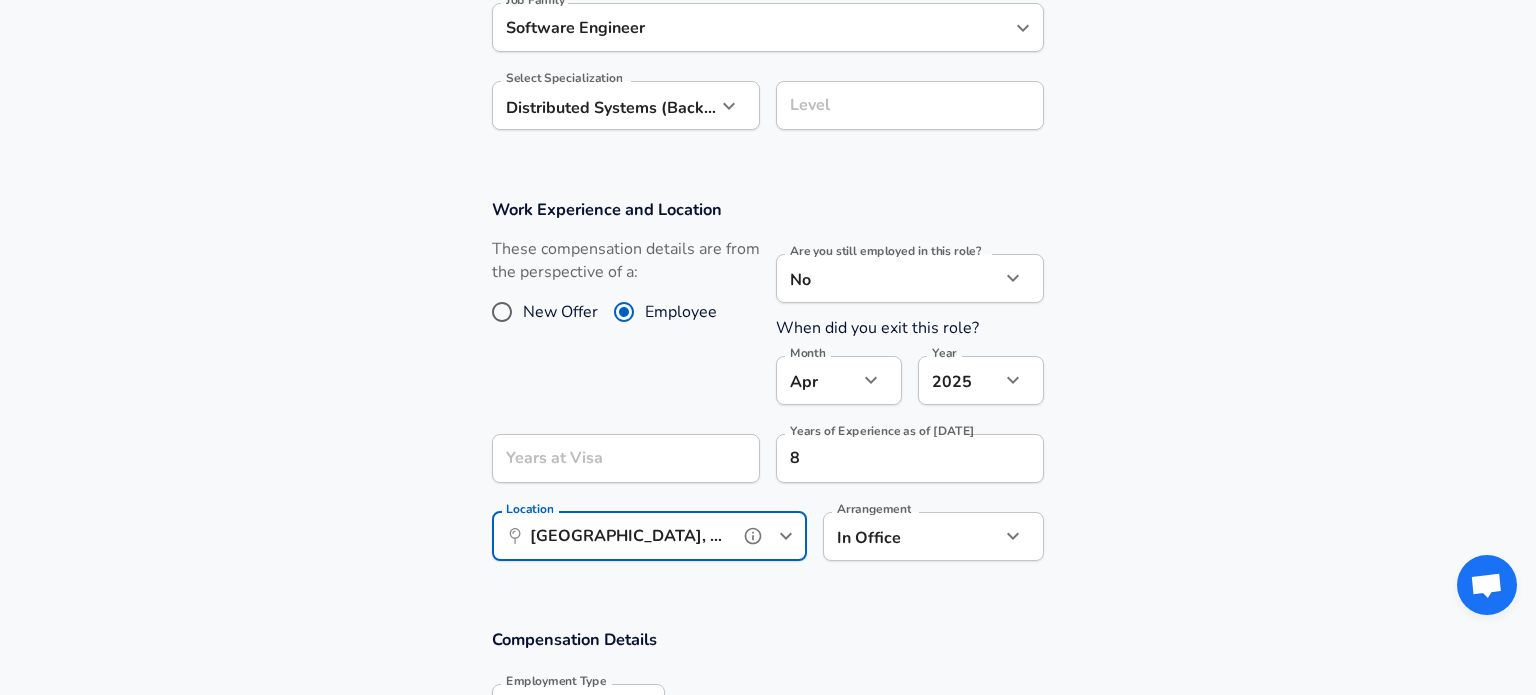 type on "[GEOGRAPHIC_DATA], [GEOGRAPHIC_DATA]" 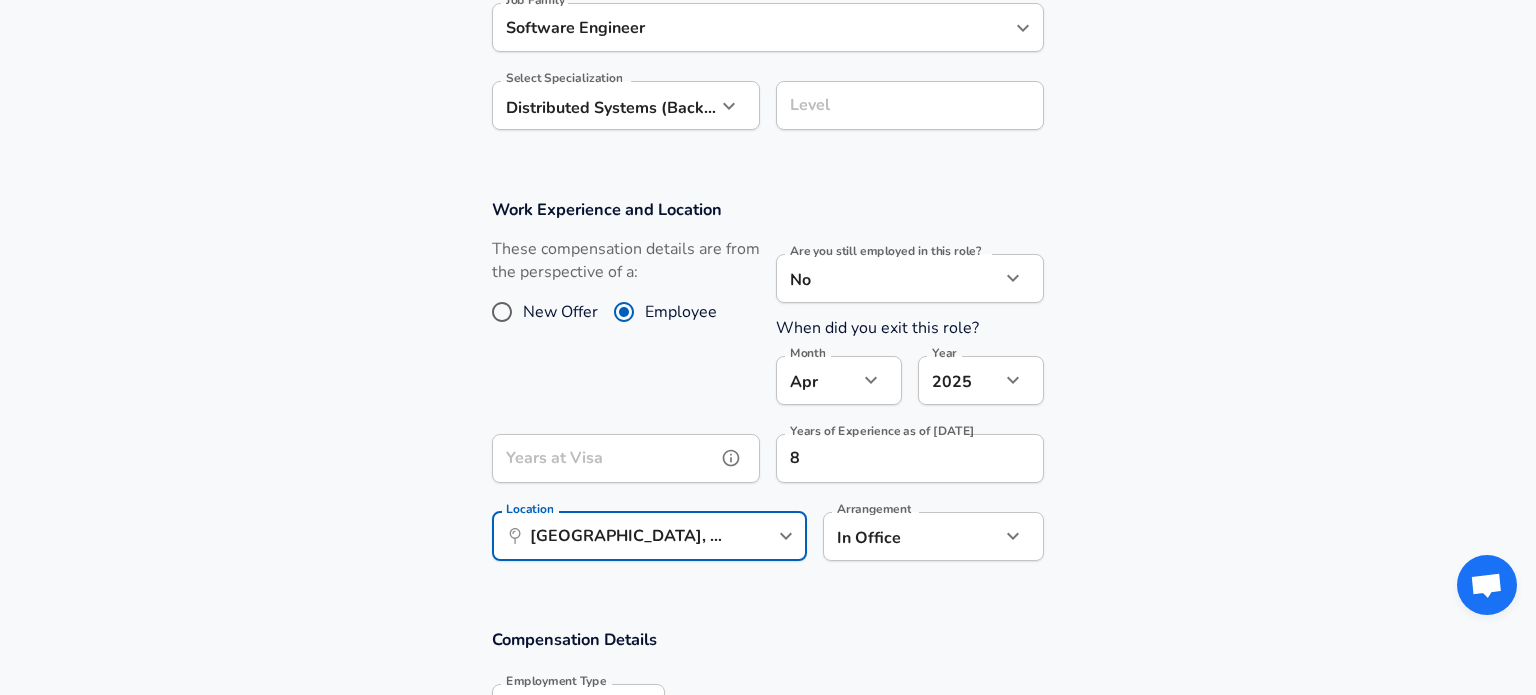 click on "Years at Visa Years at Visa" at bounding box center [626, 461] 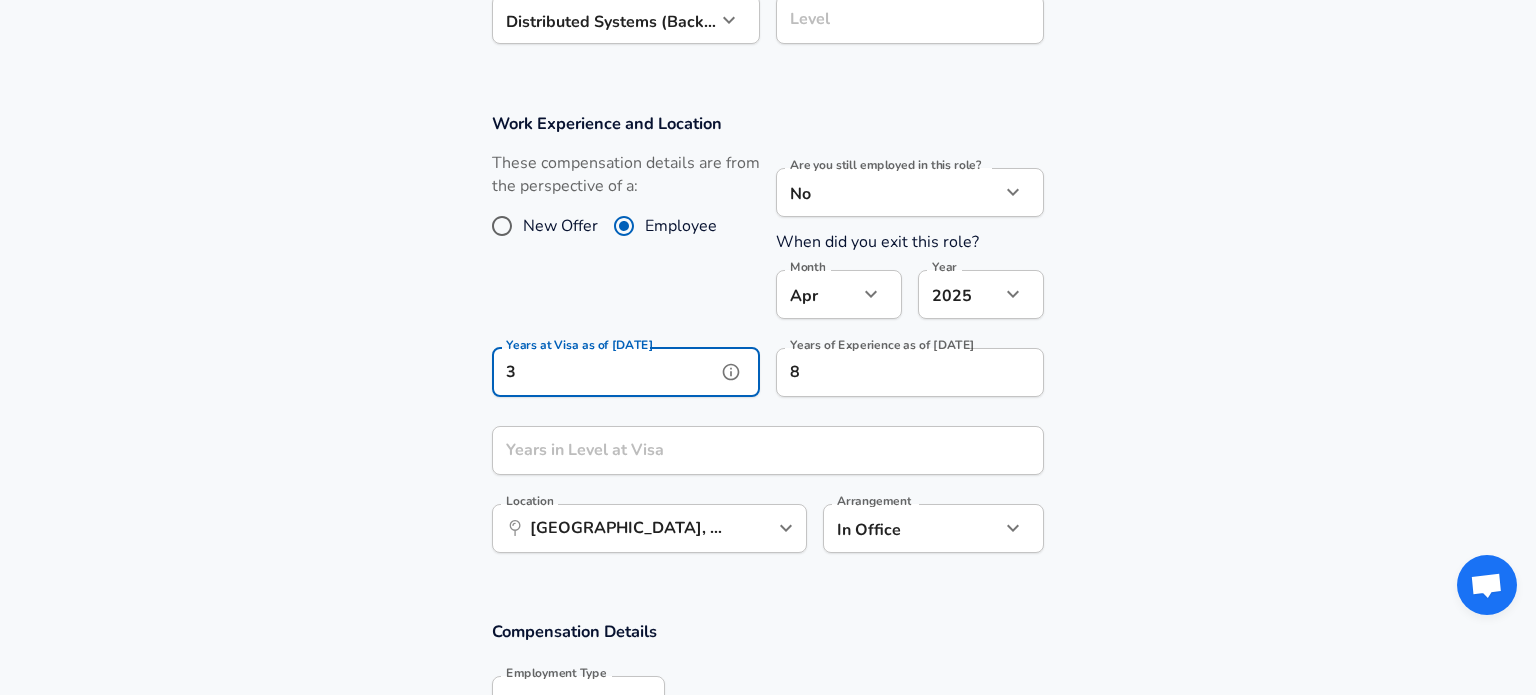 scroll, scrollTop: 757, scrollLeft: 0, axis: vertical 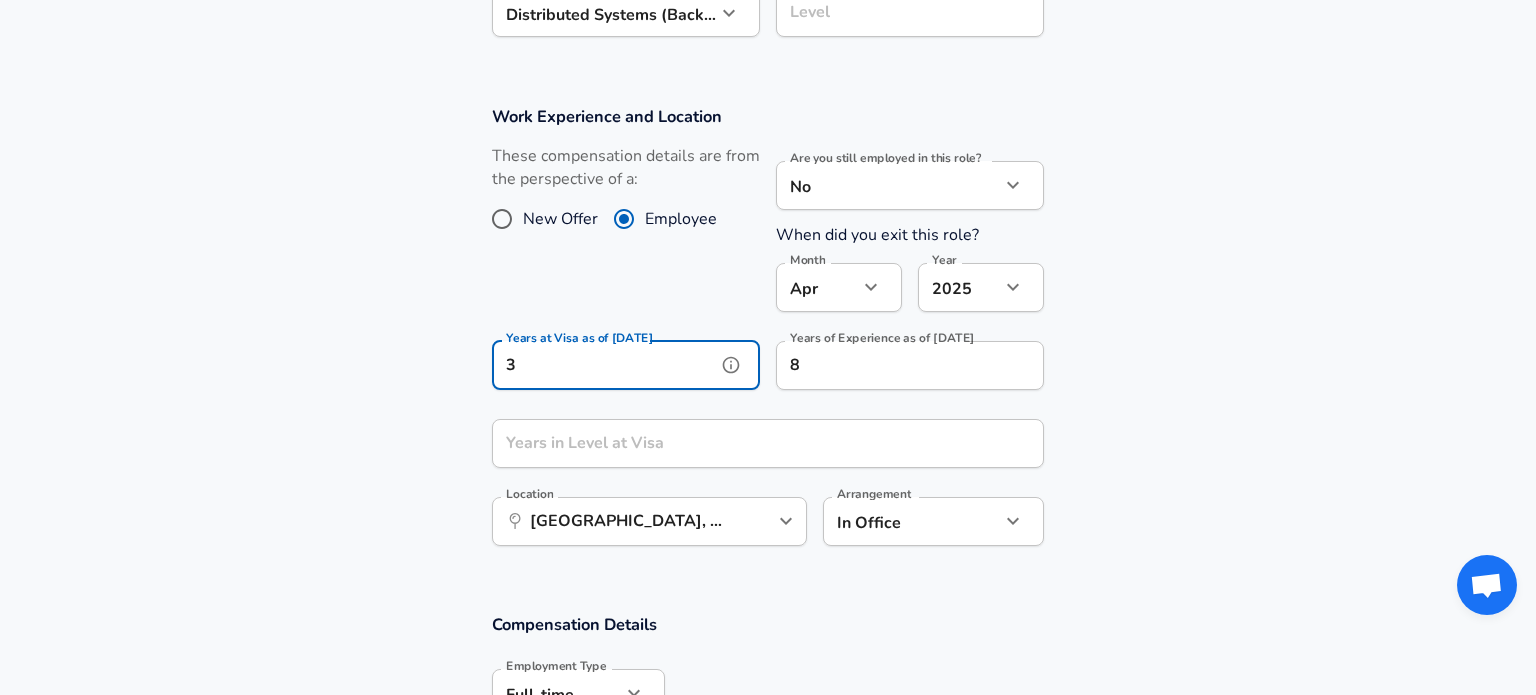 type on "3" 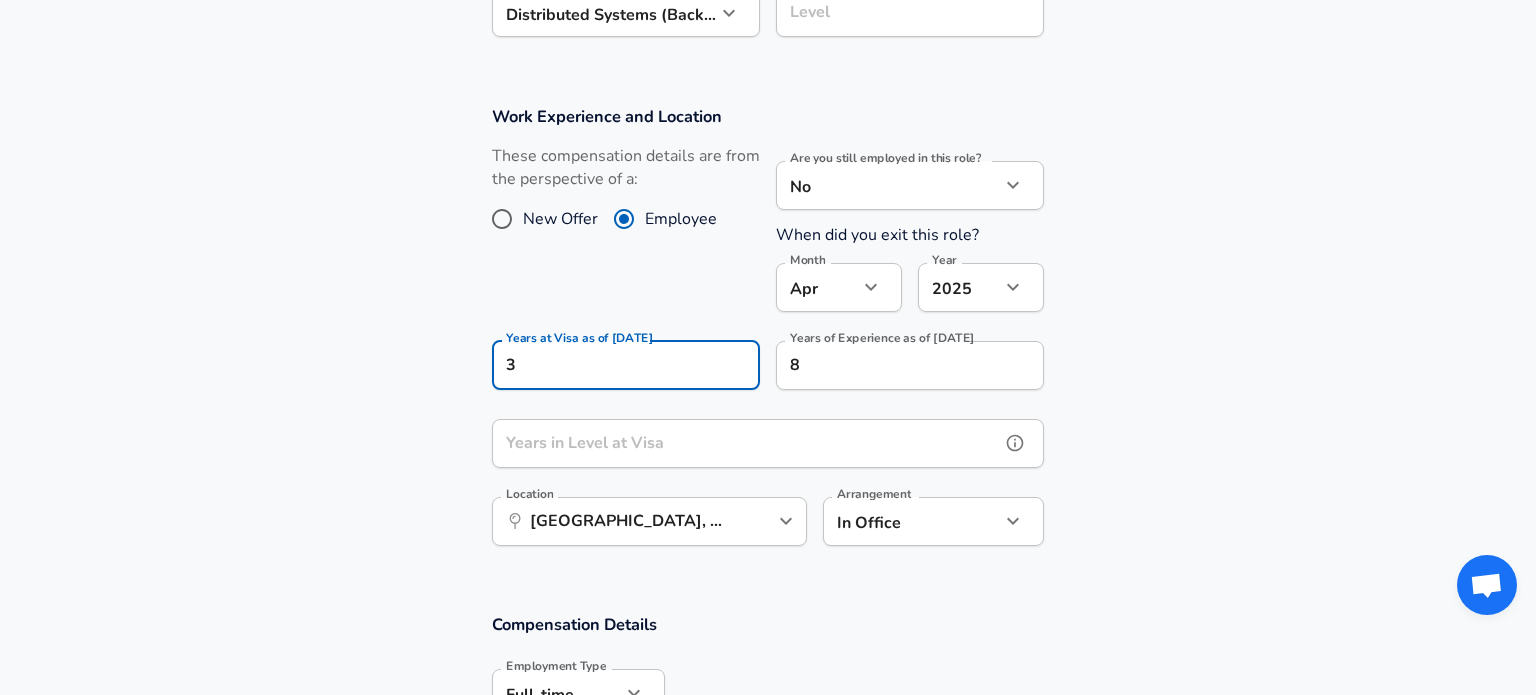 click on "Years in Level at Visa" at bounding box center [746, 443] 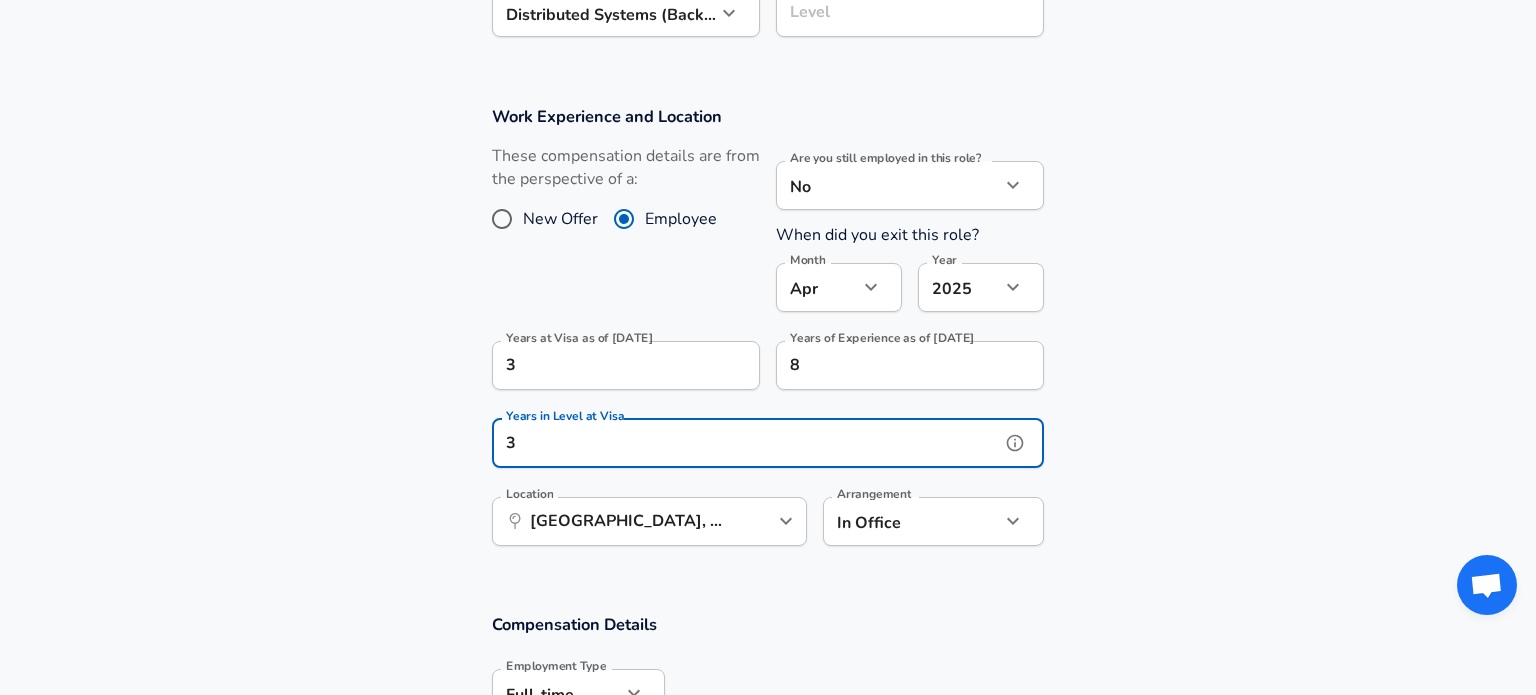 scroll, scrollTop: 0, scrollLeft: 0, axis: both 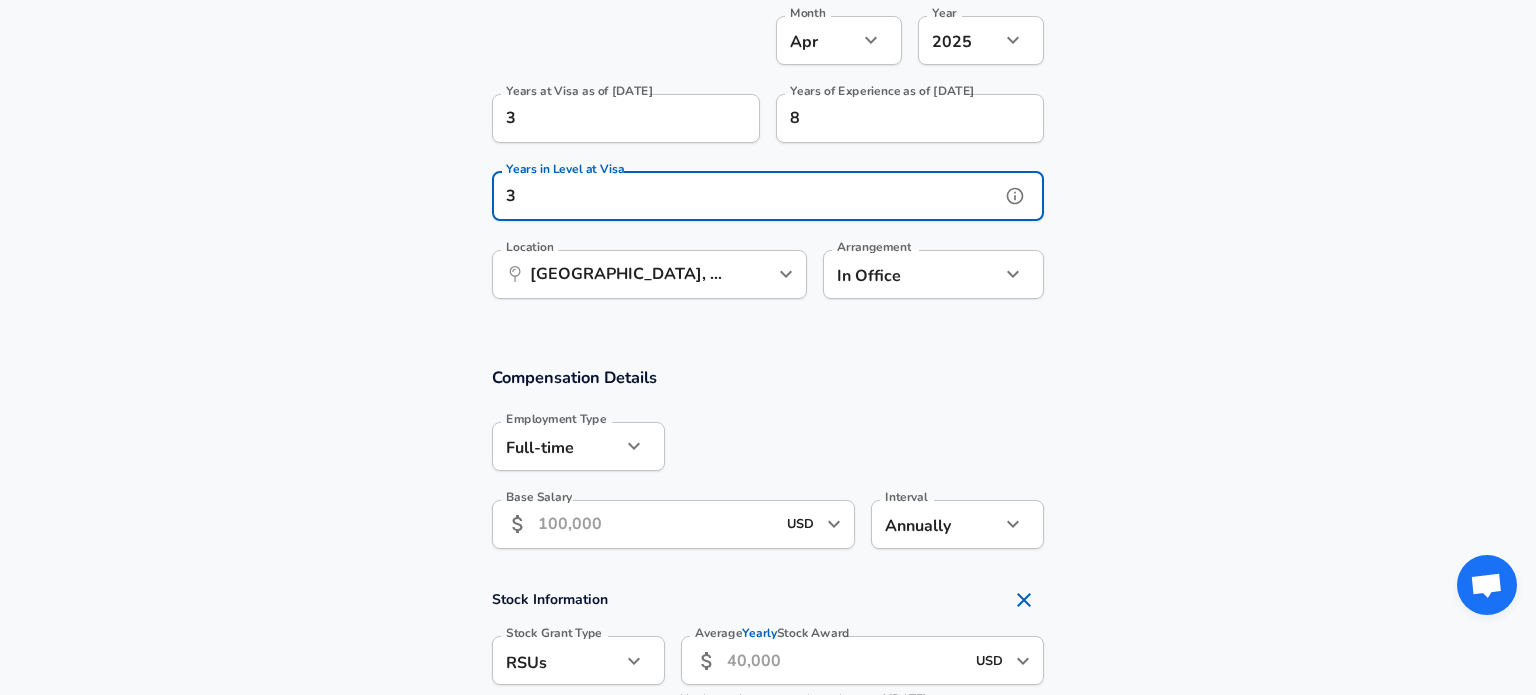 type on "3" 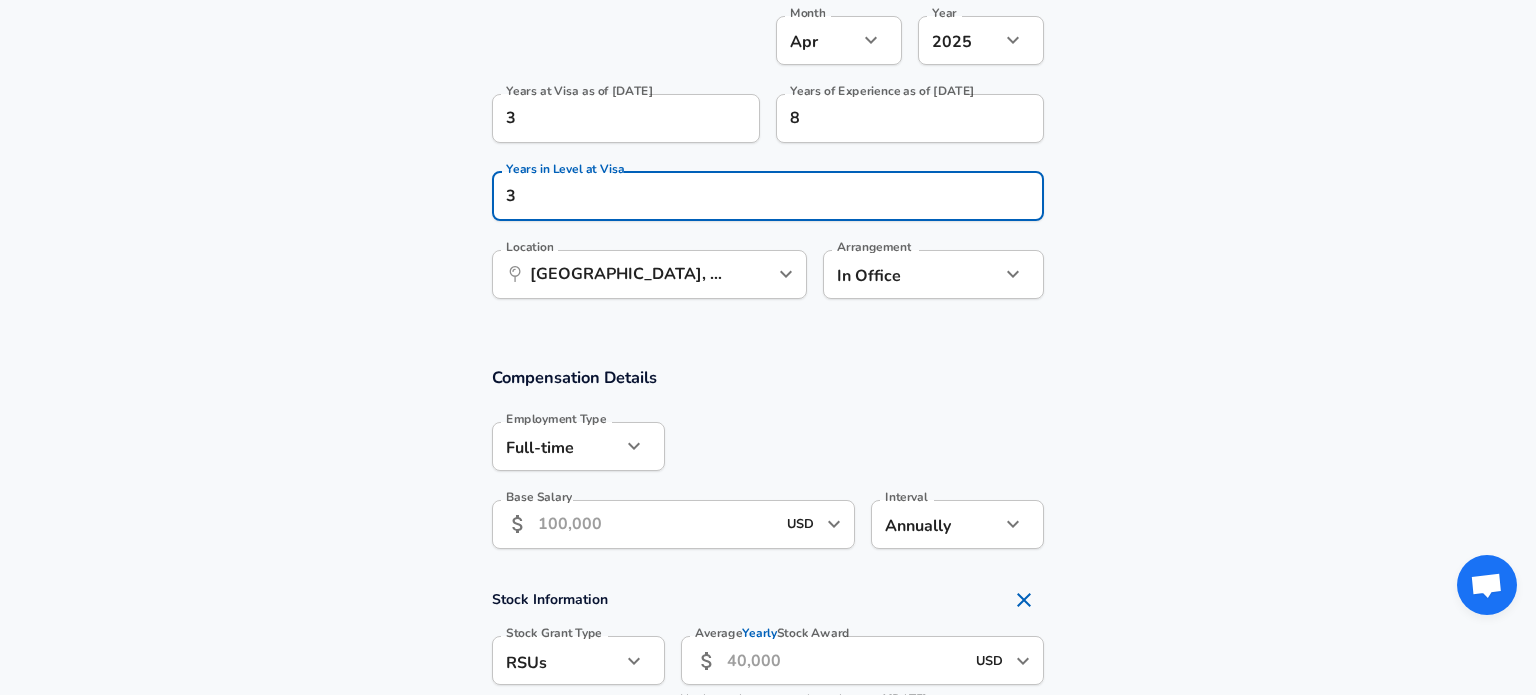 click on "Base Salary" at bounding box center [656, 524] 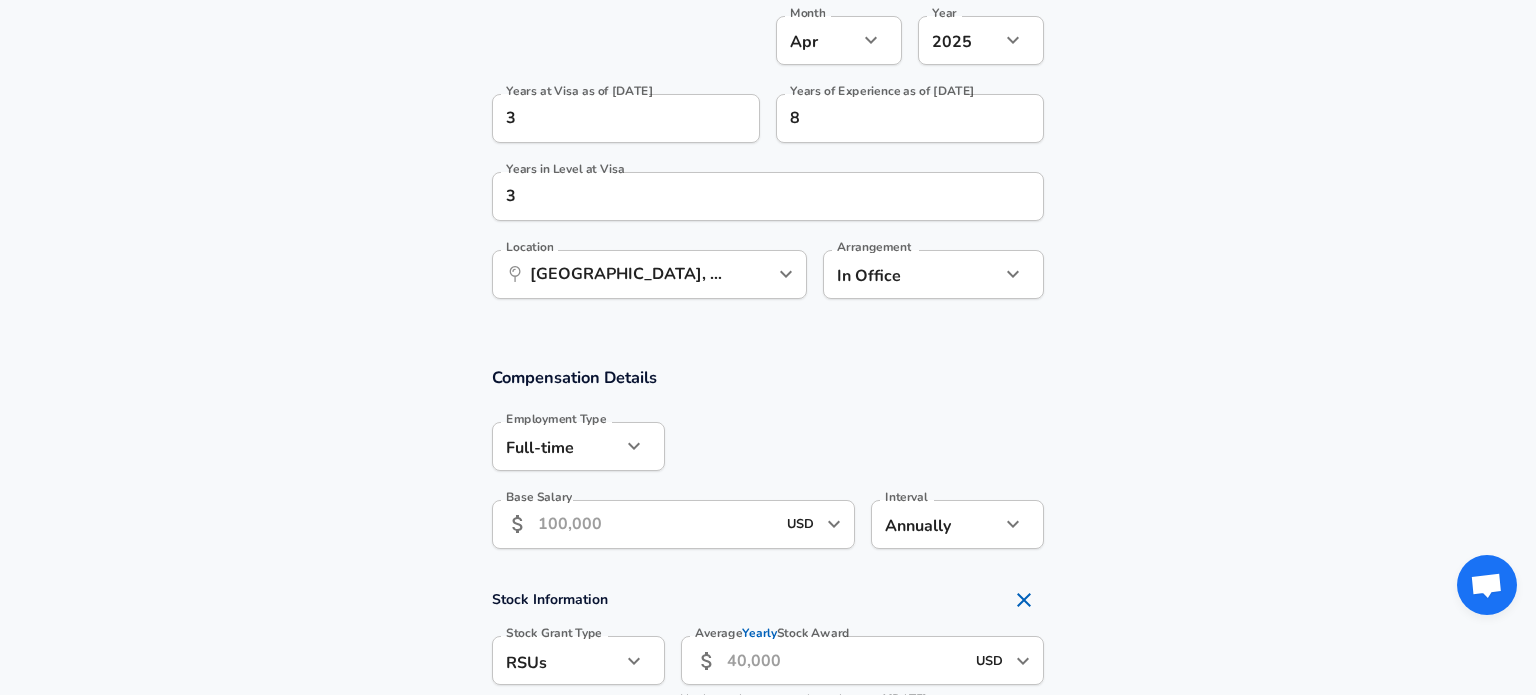 scroll, scrollTop: 0, scrollLeft: 0, axis: both 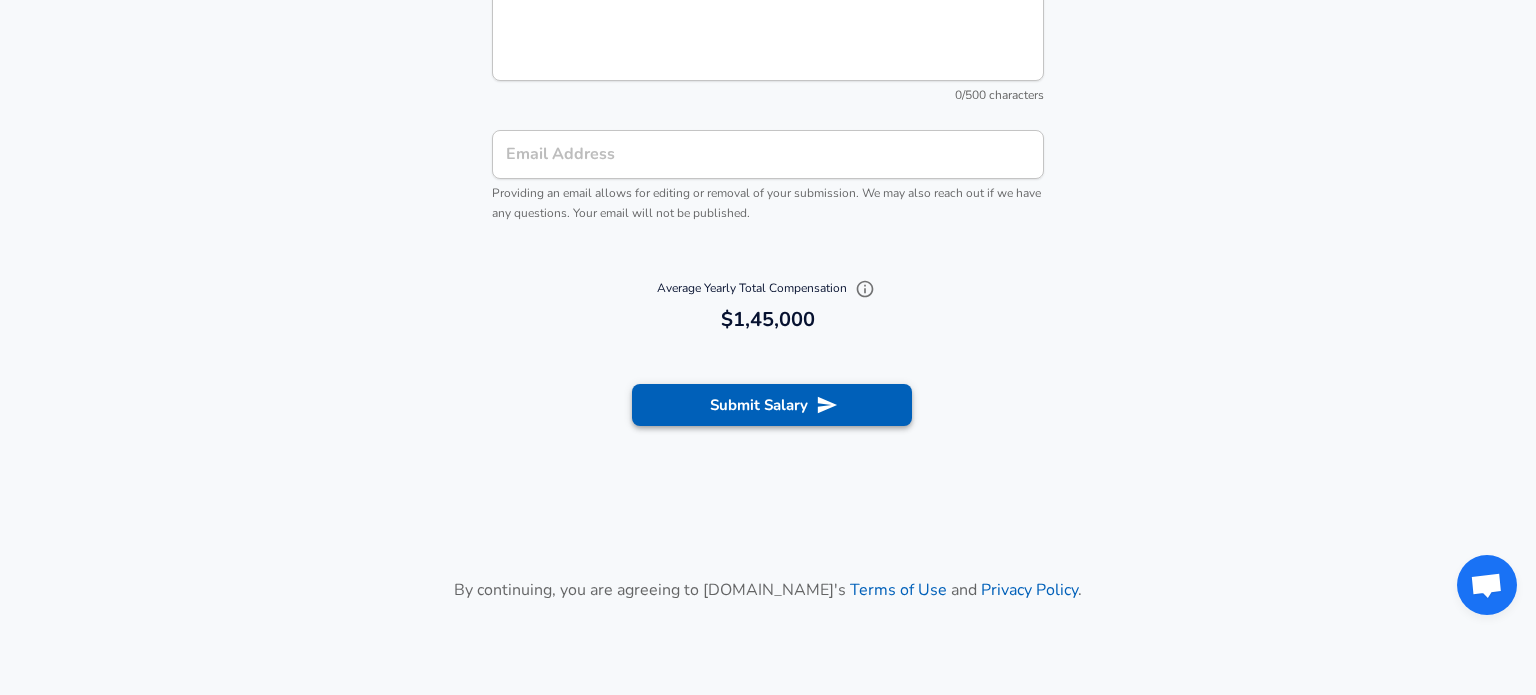 type on "145,000" 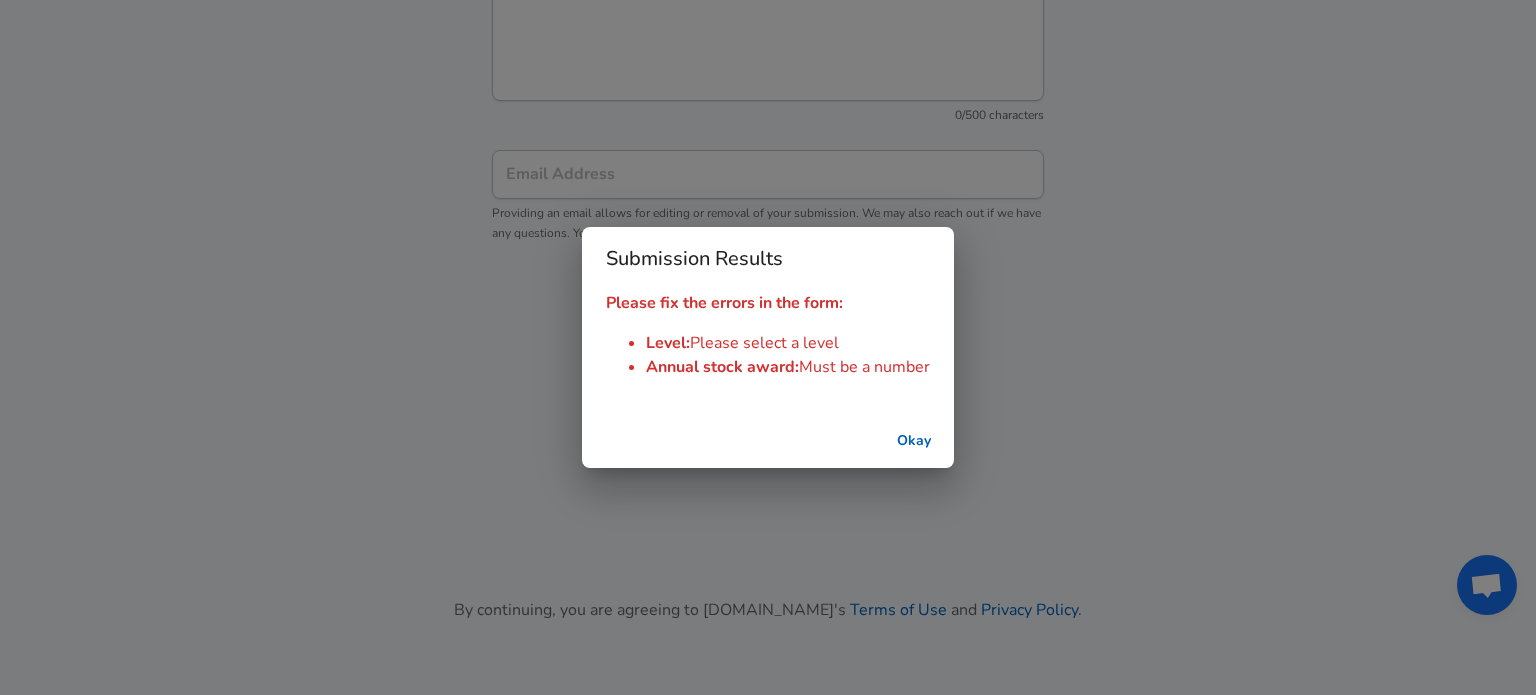 scroll, scrollTop: 2332, scrollLeft: 0, axis: vertical 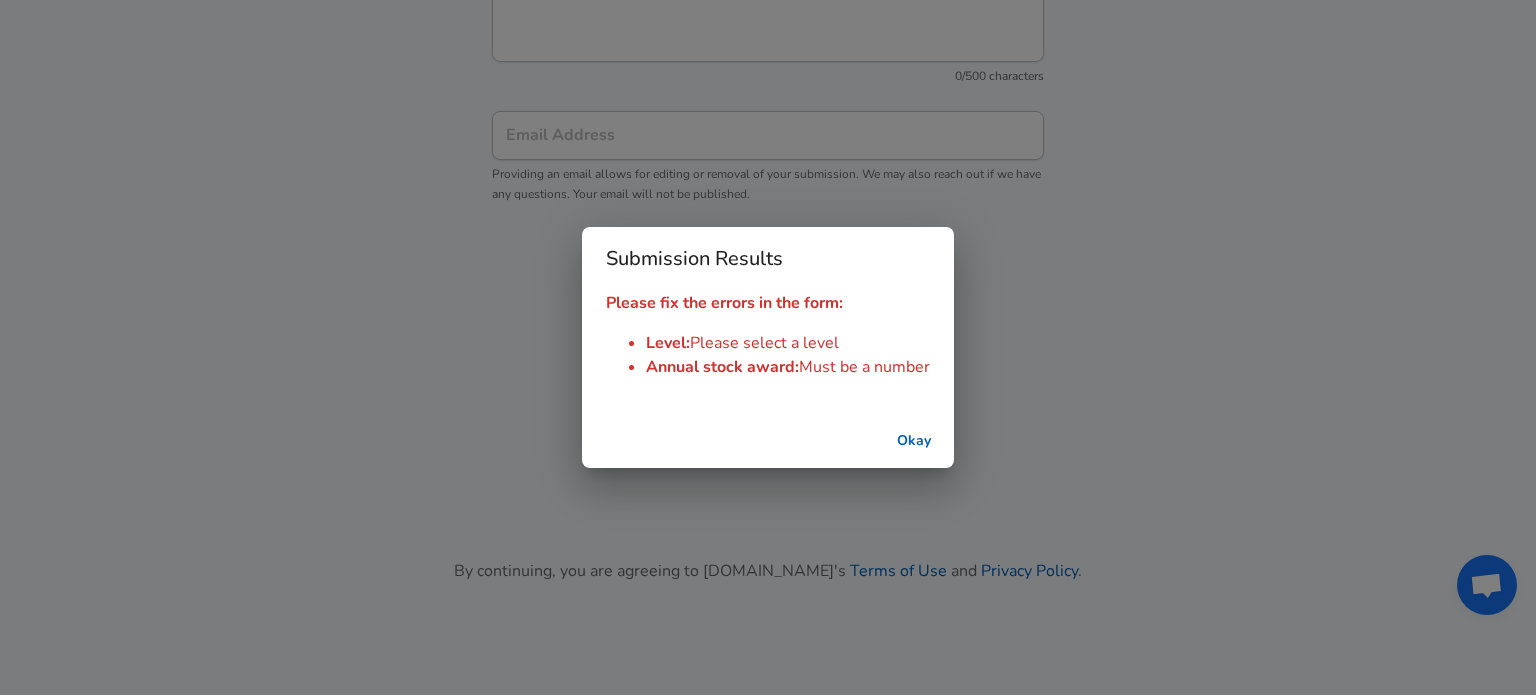 click on "Okay" at bounding box center (914, 441) 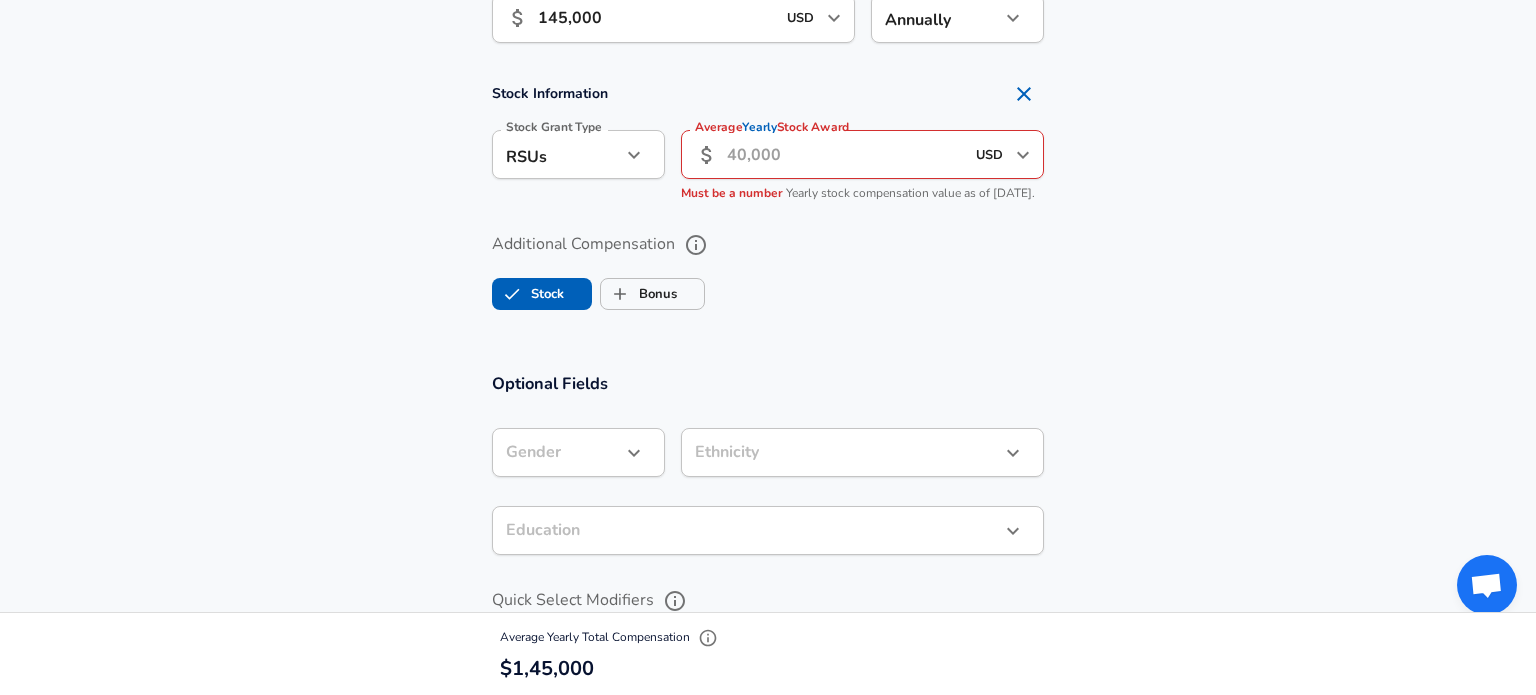 scroll, scrollTop: 1529, scrollLeft: 0, axis: vertical 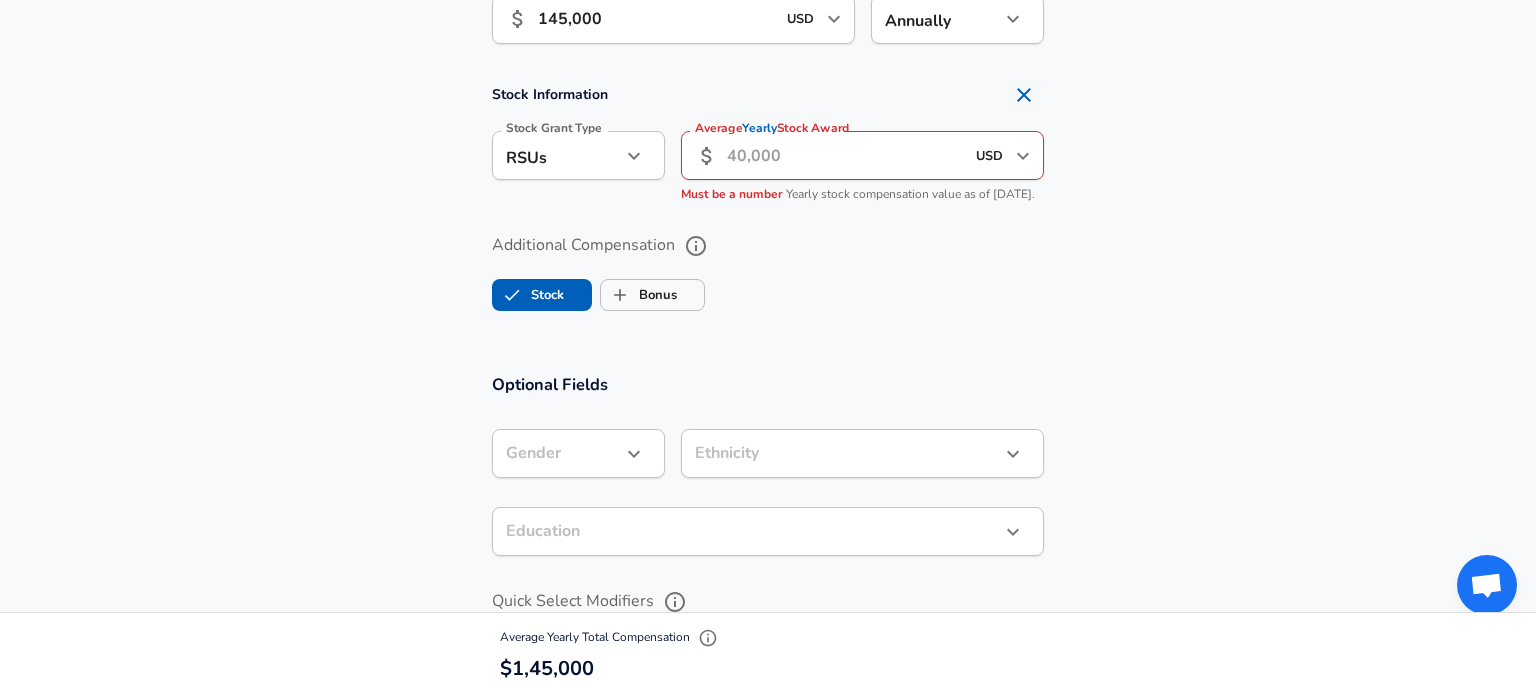 click on "Average  Yearly  Stock Award" at bounding box center [845, 155] 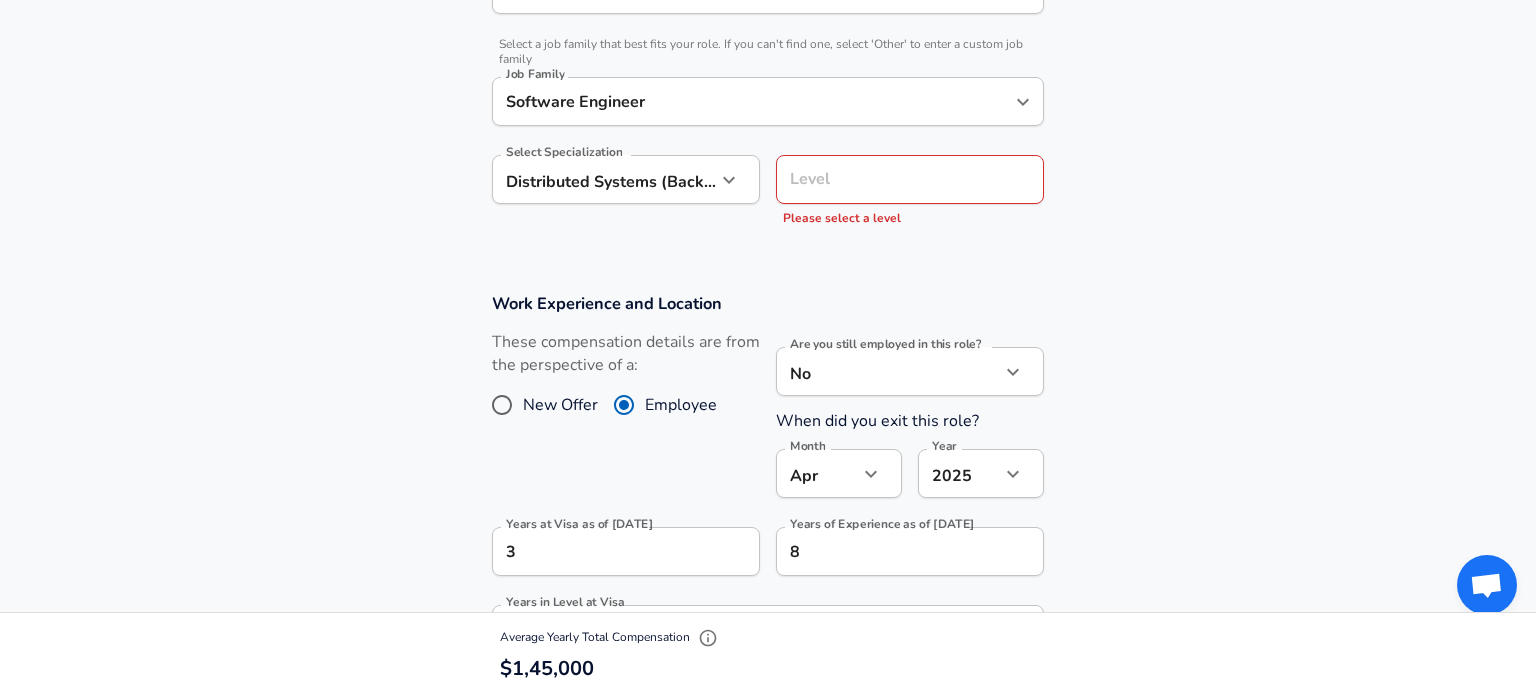 scroll, scrollTop: 589, scrollLeft: 0, axis: vertical 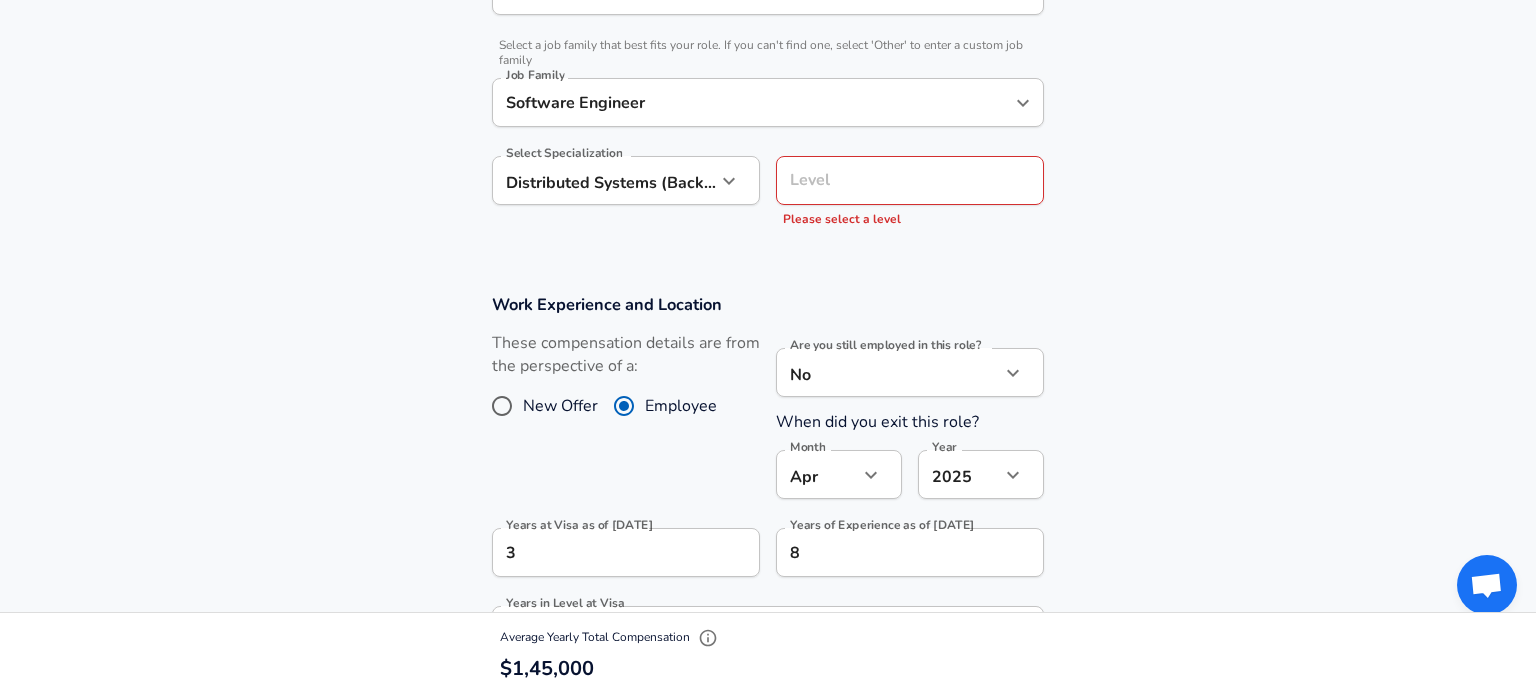 type on "0" 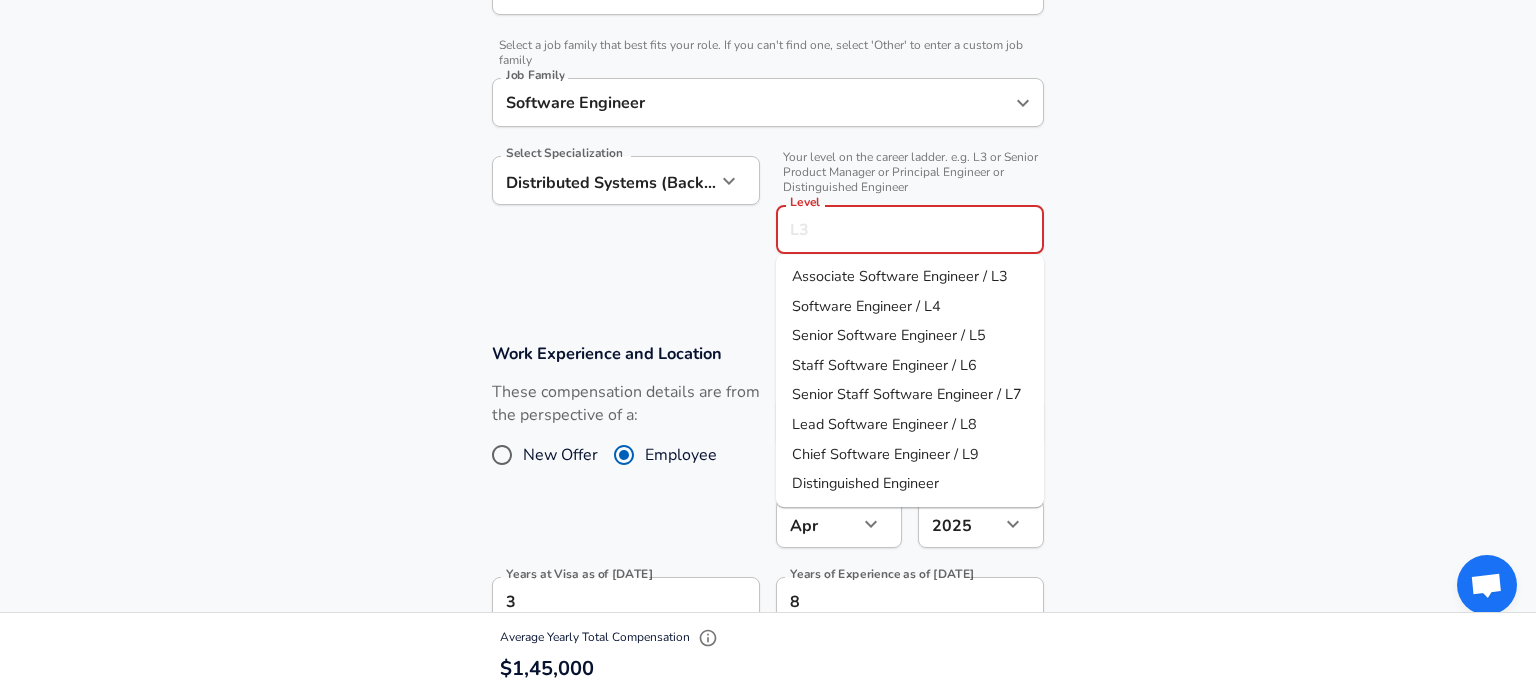 scroll, scrollTop: 629, scrollLeft: 0, axis: vertical 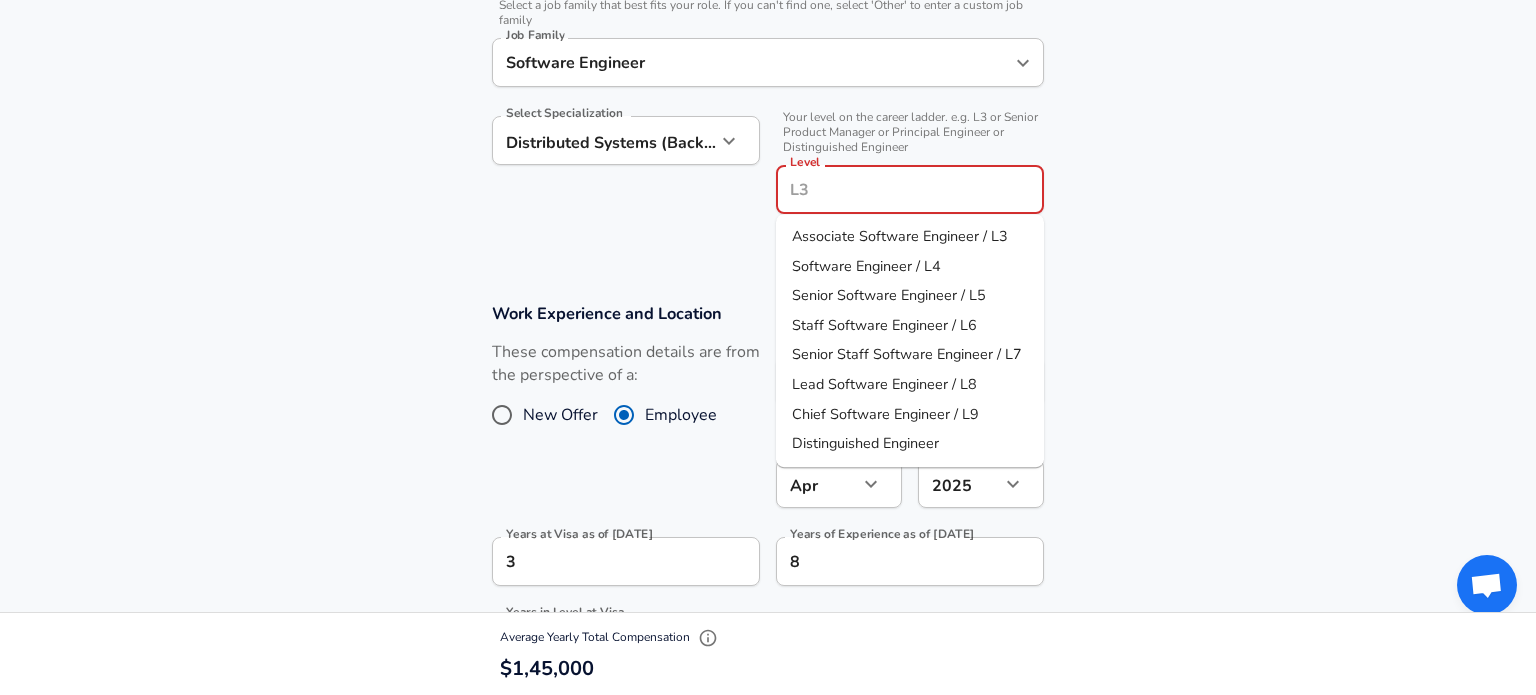 click on "Senior Software Engineer / L5" at bounding box center [889, 295] 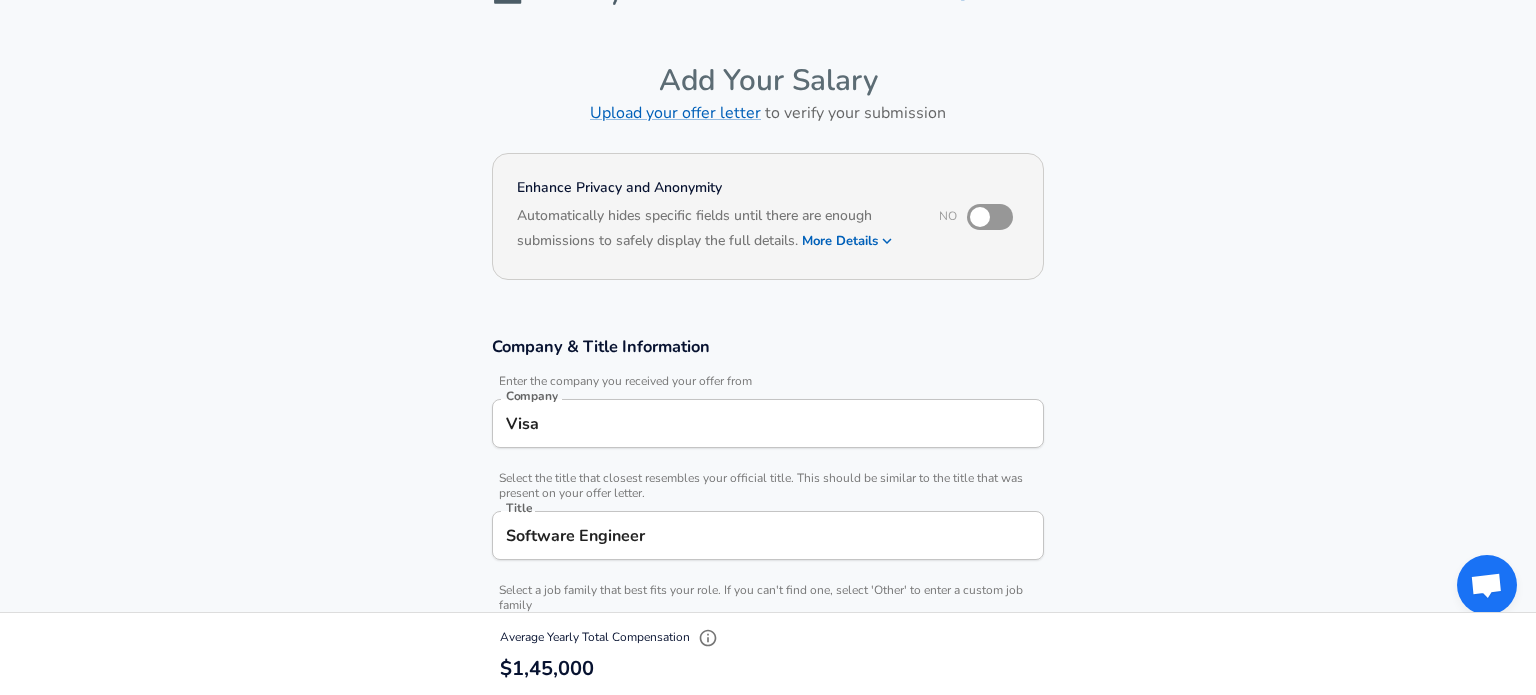 scroll, scrollTop: 0, scrollLeft: 0, axis: both 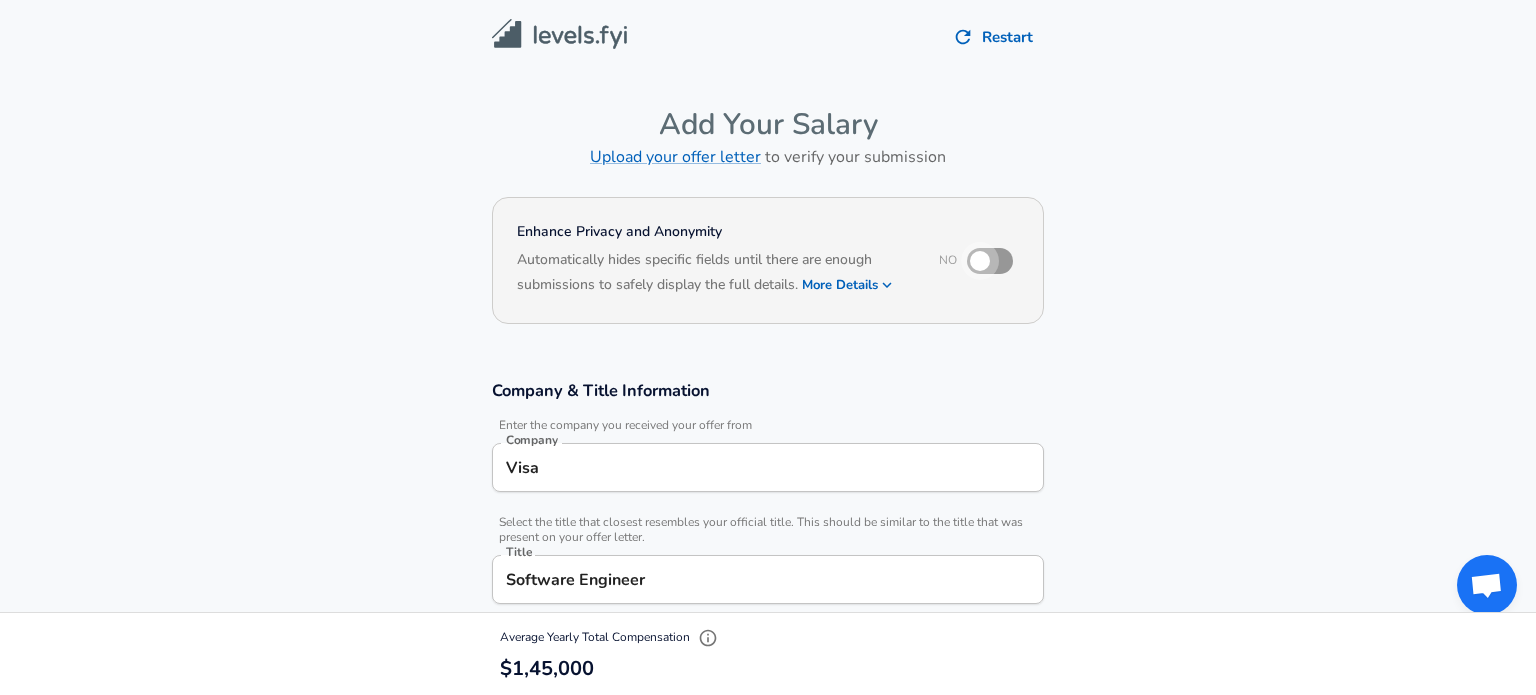 click at bounding box center (980, 261) 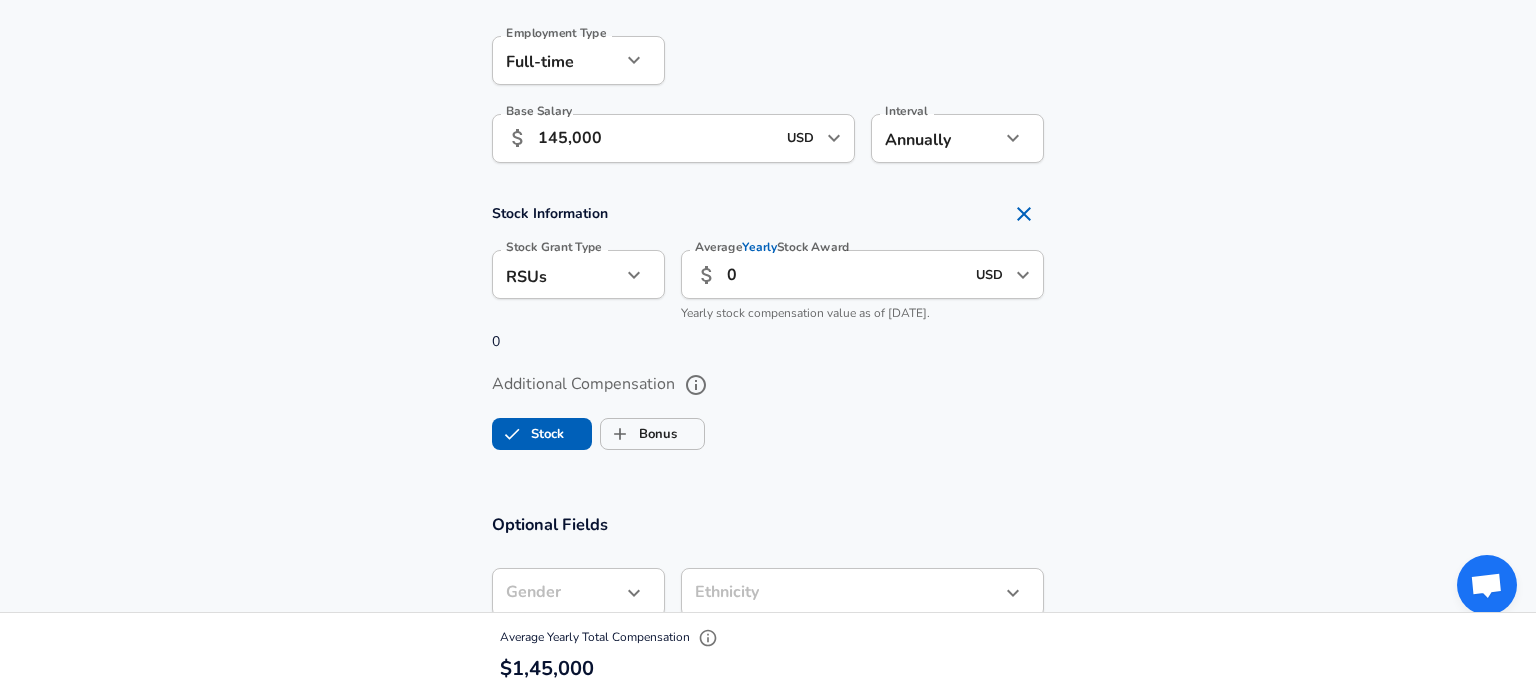 scroll, scrollTop: 1459, scrollLeft: 0, axis: vertical 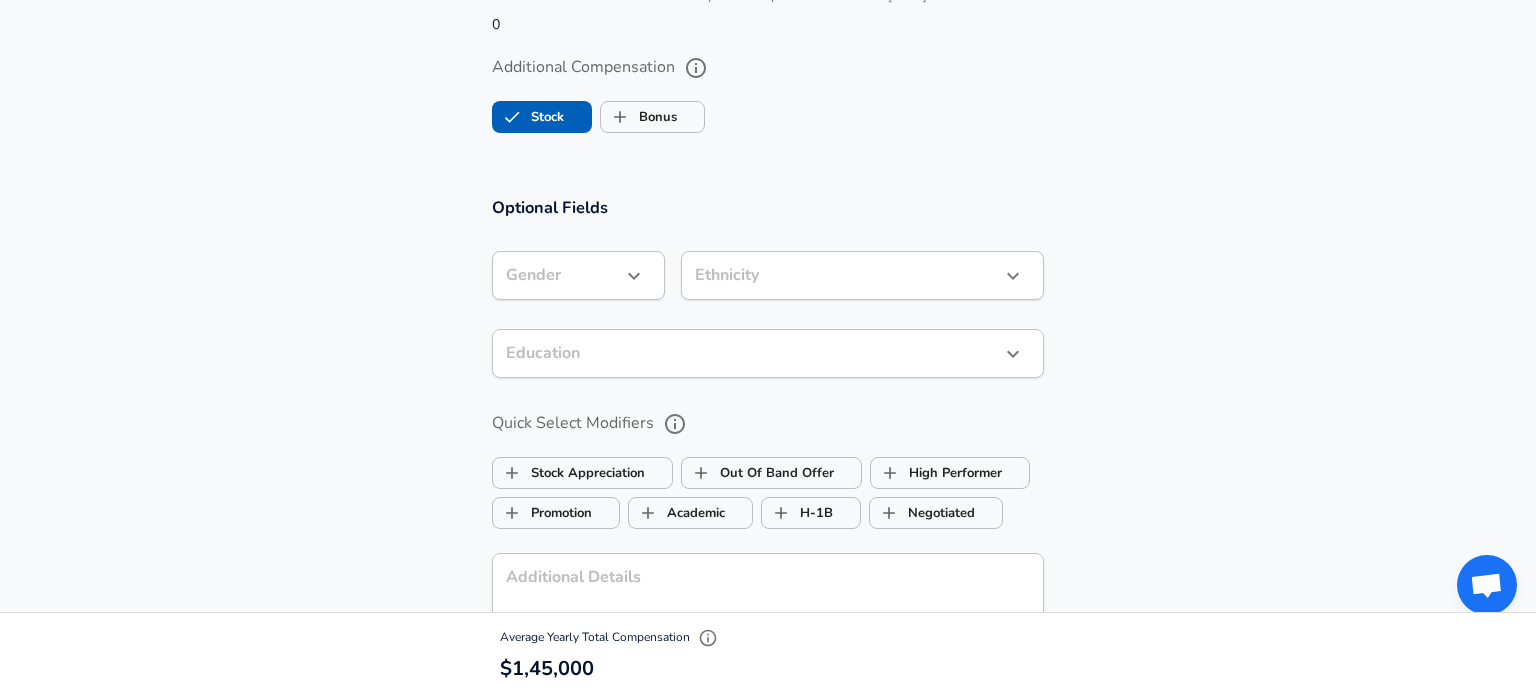 click 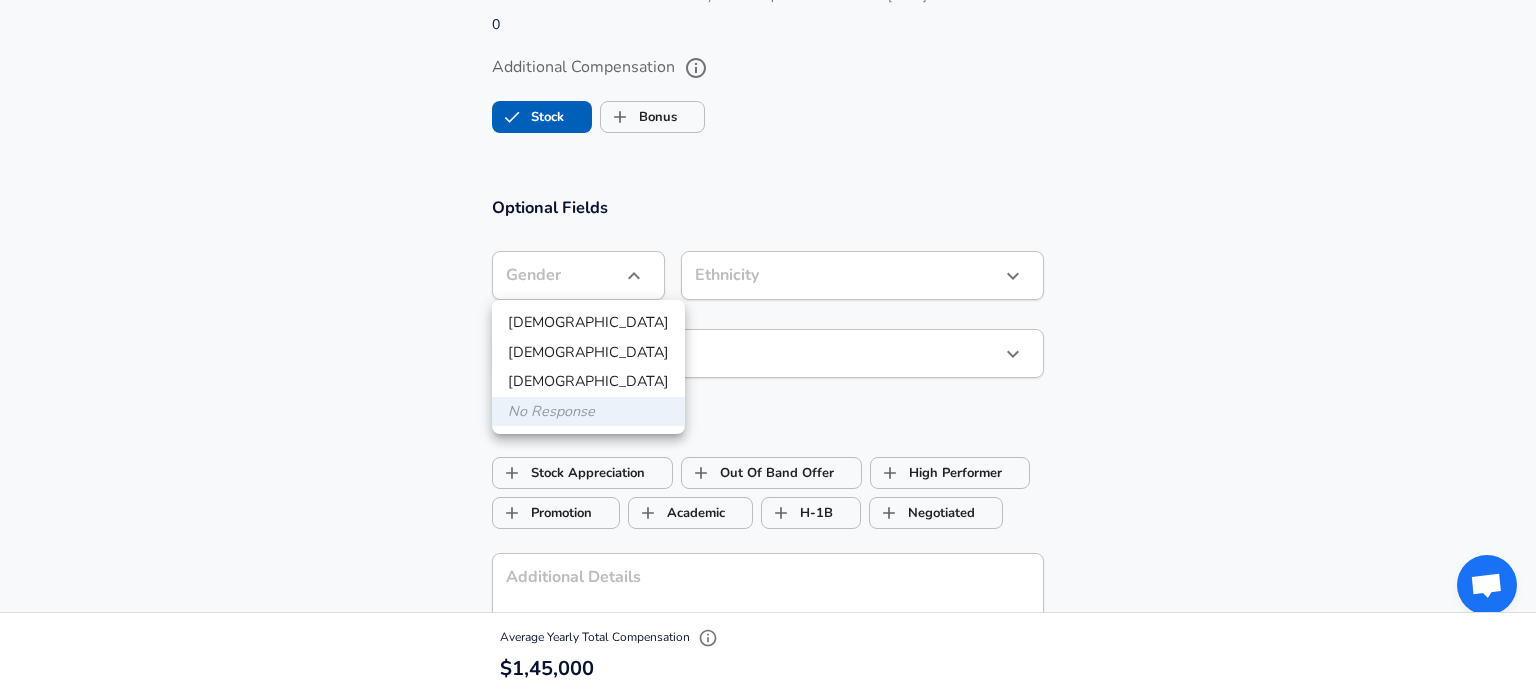 click on "[DEMOGRAPHIC_DATA]" at bounding box center [588, 353] 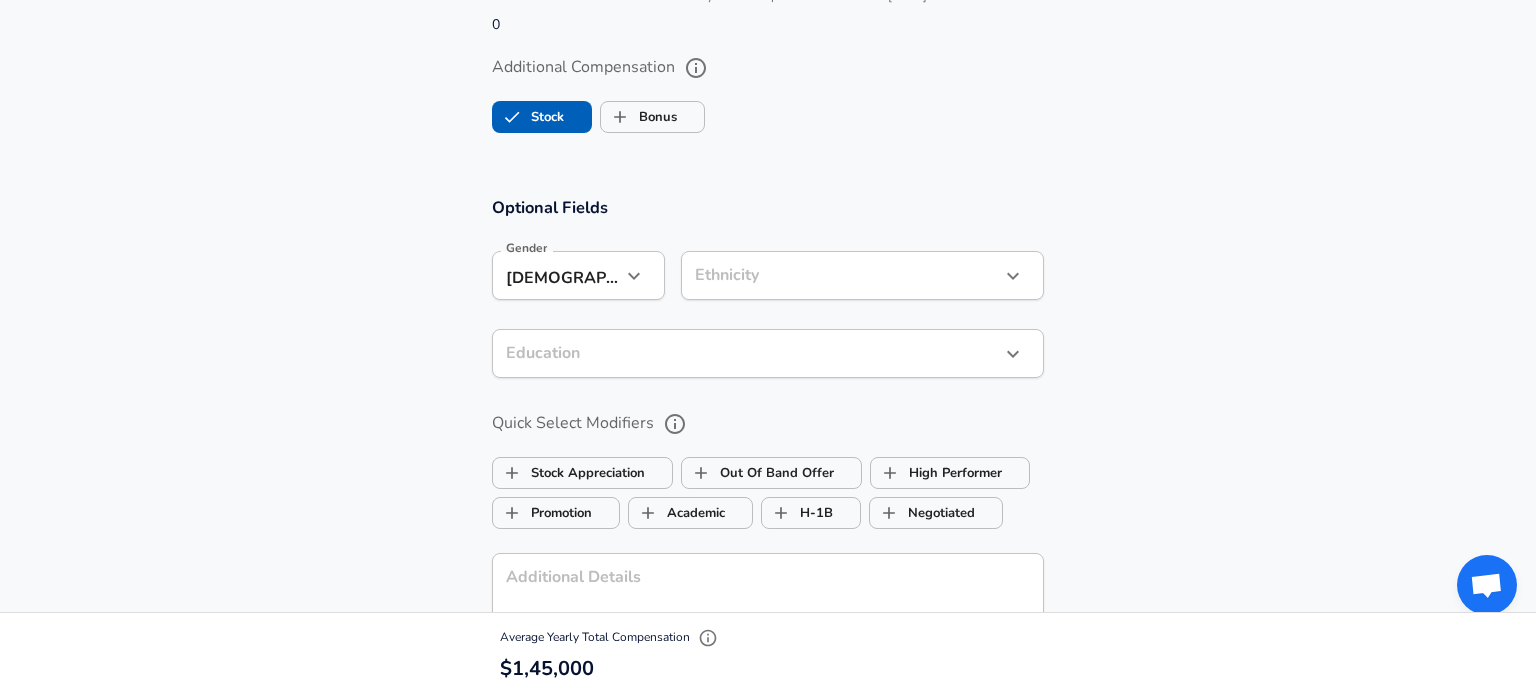 click on "Restart Add Your Salary Upload your offer letter   to verify your submission Enhance Privacy and Anonymity Yes Automatically hides specific fields until there are enough submissions to safely display the full details.   More Details Based on your submission and the data points that we have already collected, we will automatically hide and anonymize specific fields if there aren't enough data points to remain sufficiently anonymous. Company & Title Information   Enter the company you received your offer from Company Visa Company   Select the title that closest resembles your official title. This should be similar to the title that was present on your offer letter. Title Software Engineer Title   Select a job family that best fits your role. If you can't find one, select 'Other' to enter a custom job family Job Family Software Engineer Job Family Select Specialization Distributed Systems (Back-End) Distributed Systems (Back-End) Select Specialization   Level Senior Software Engineer / L5 Level New Offer No no 4" at bounding box center [768, -1409] 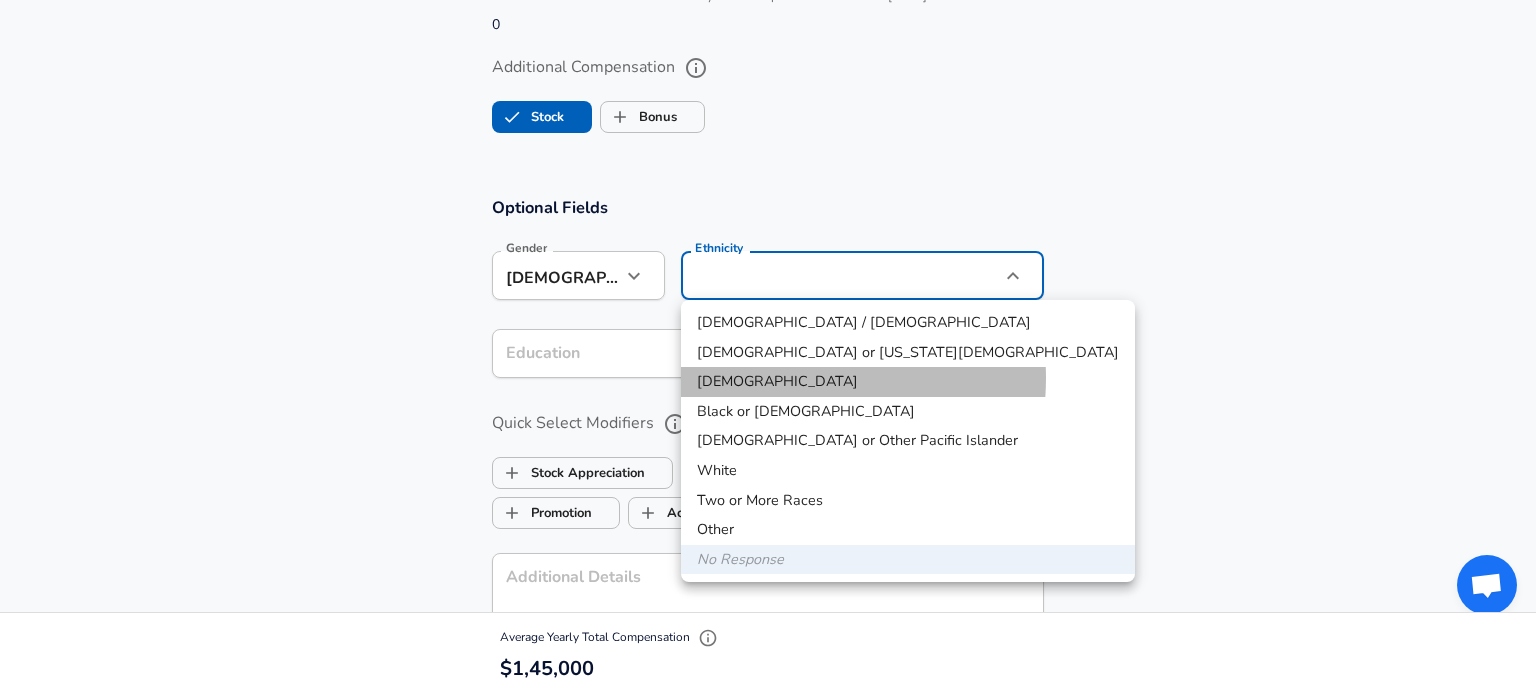 click on "[DEMOGRAPHIC_DATA]" at bounding box center [908, 382] 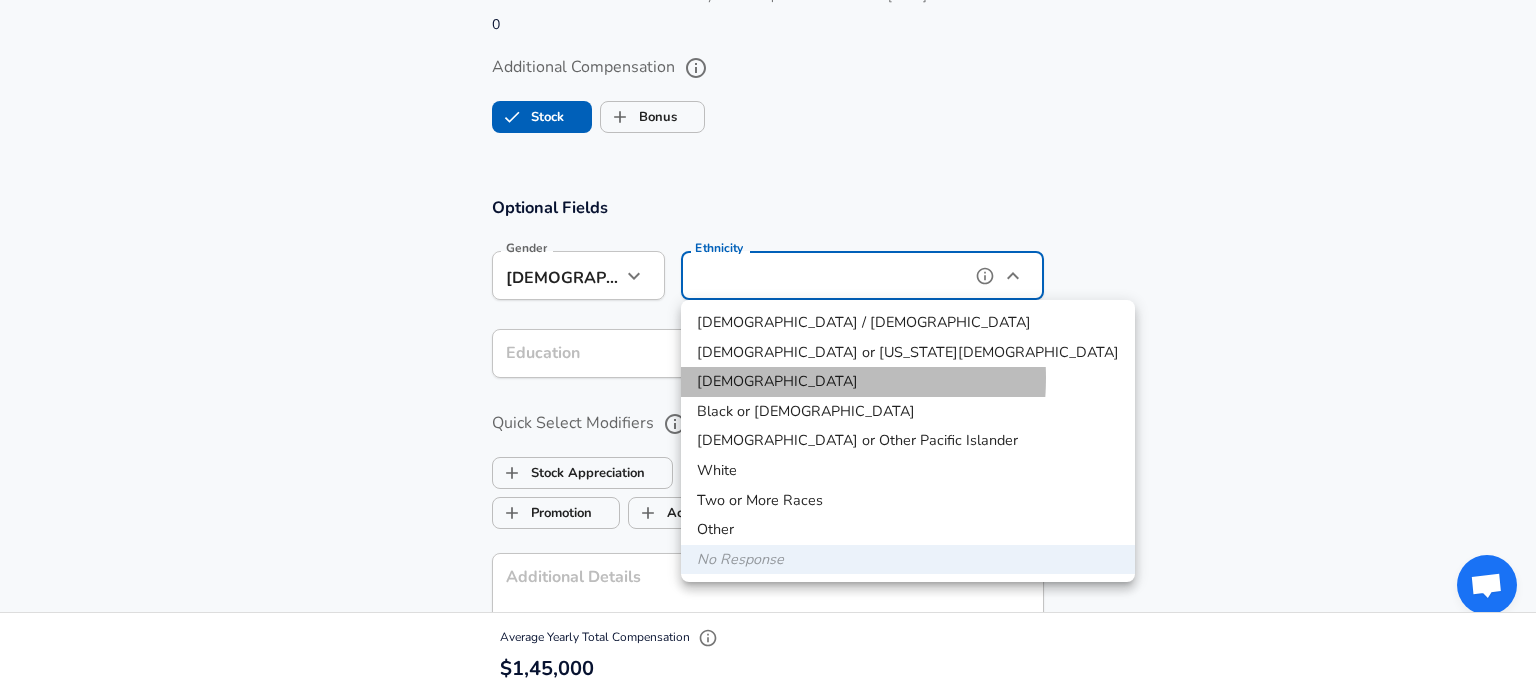 type on "[DEMOGRAPHIC_DATA]" 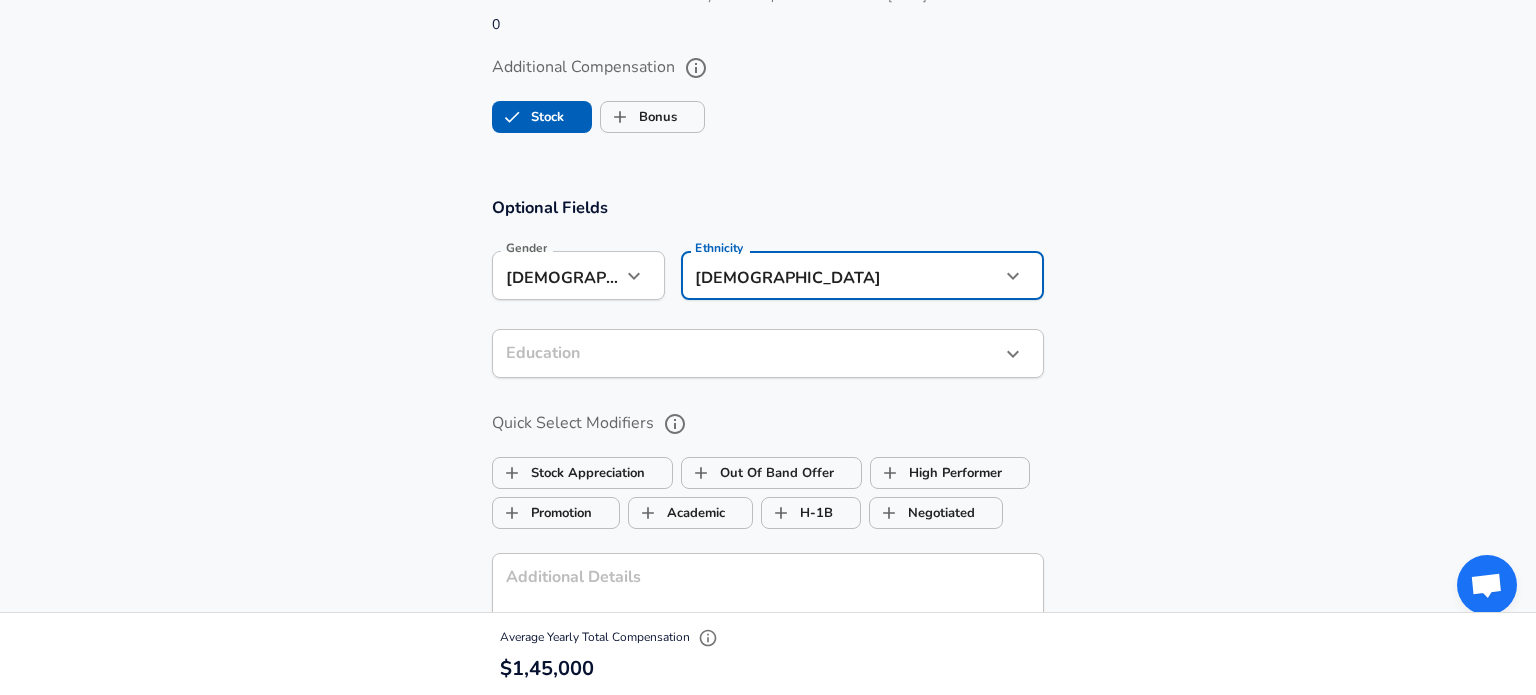 click on "Restart Add Your Salary Upload your offer letter   to verify your submission Enhance Privacy and Anonymity Yes Automatically hides specific fields until there are enough submissions to safely display the full details.   More Details Based on your submission and the data points that we have already collected, we will automatically hide and anonymize specific fields if there aren't enough data points to remain sufficiently anonymous. Company & Title Information   Enter the company you received your offer from Company Visa Company   Select the title that closest resembles your official title. This should be similar to the title that was present on your offer letter. Title Software Engineer Title   Select a job family that best fits your role. If you can't find one, select 'Other' to enter a custom job family Job Family Software Engineer Job Family Select Specialization Distributed Systems (Back-End) Distributed Systems (Back-End) Select Specialization   Level Senior Software Engineer / L5 Level New Offer No no 4" at bounding box center (768, -1409) 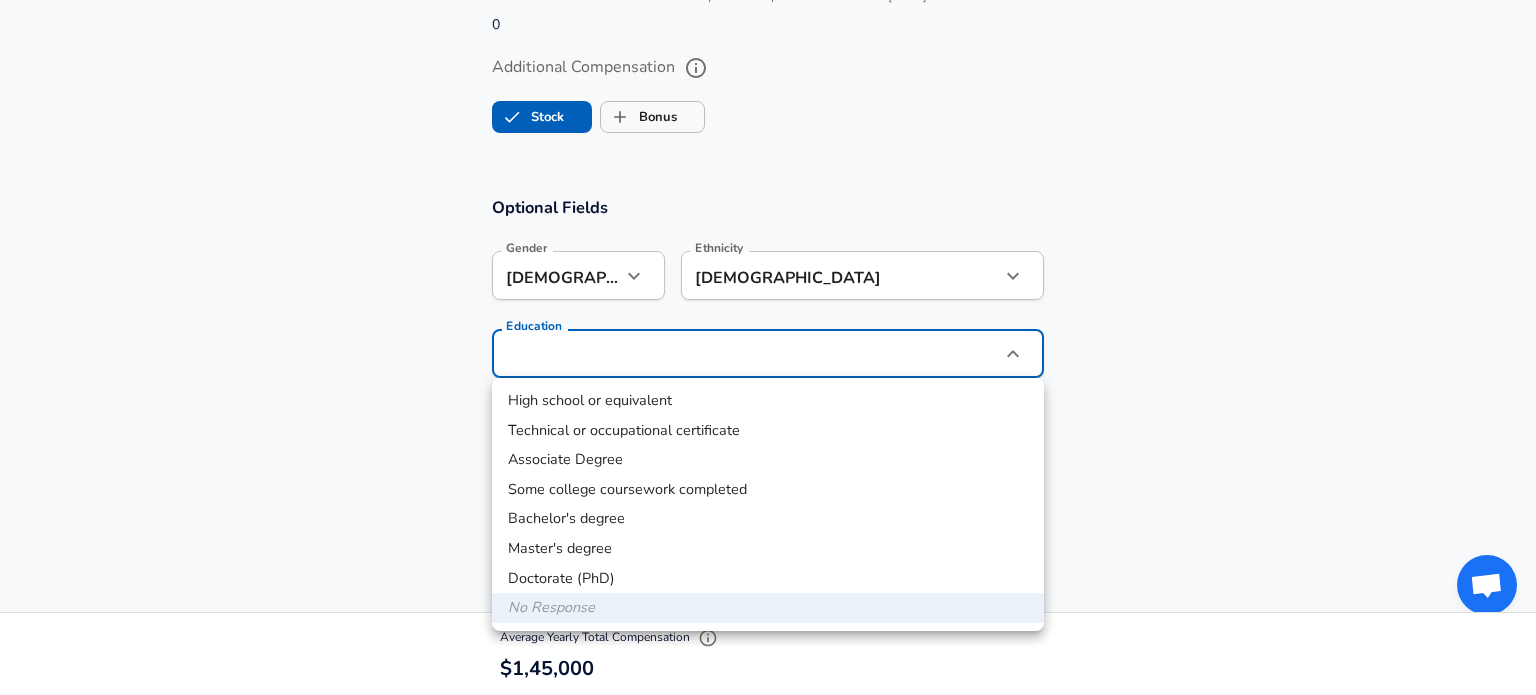 click on "Bachelor's degree" at bounding box center [768, 519] 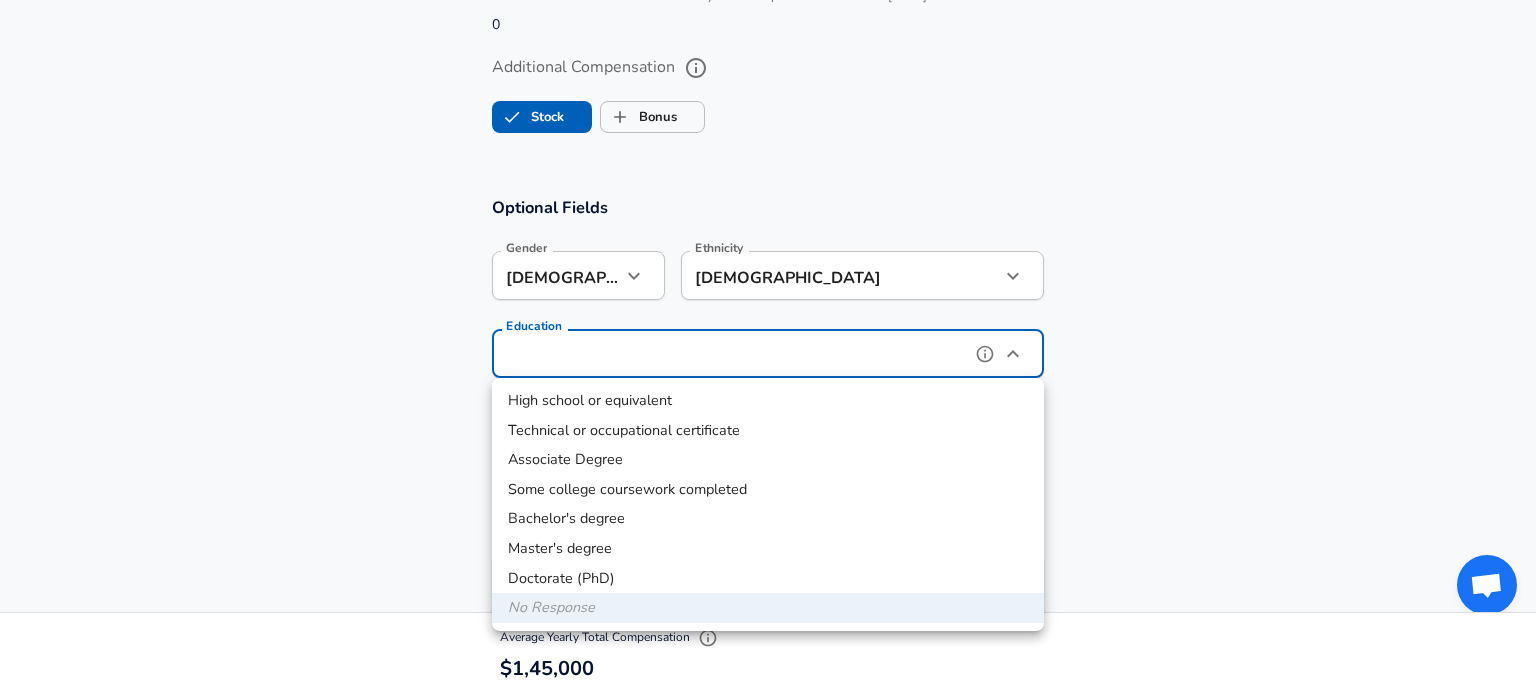 type on "Bachelors degree" 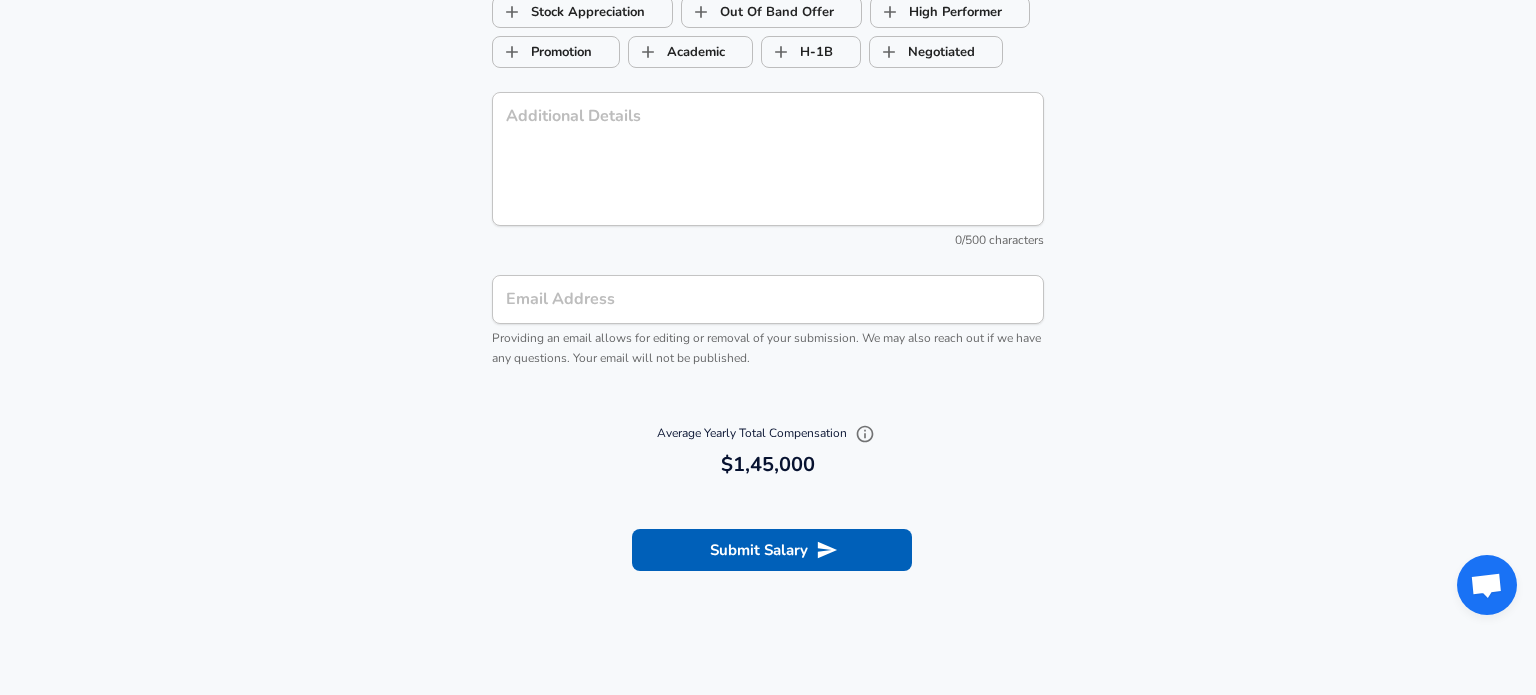 scroll, scrollTop: 2224, scrollLeft: 0, axis: vertical 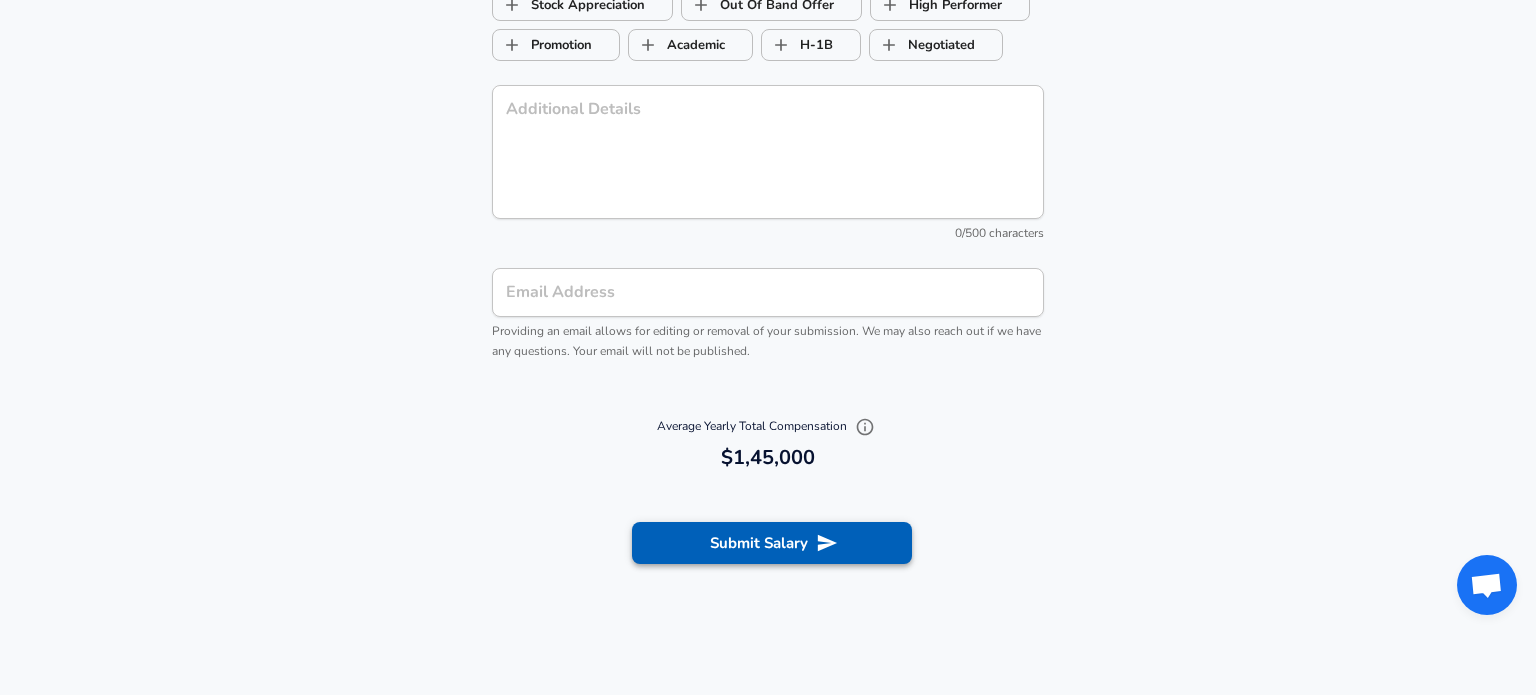 click on "Submit Salary" at bounding box center [772, 543] 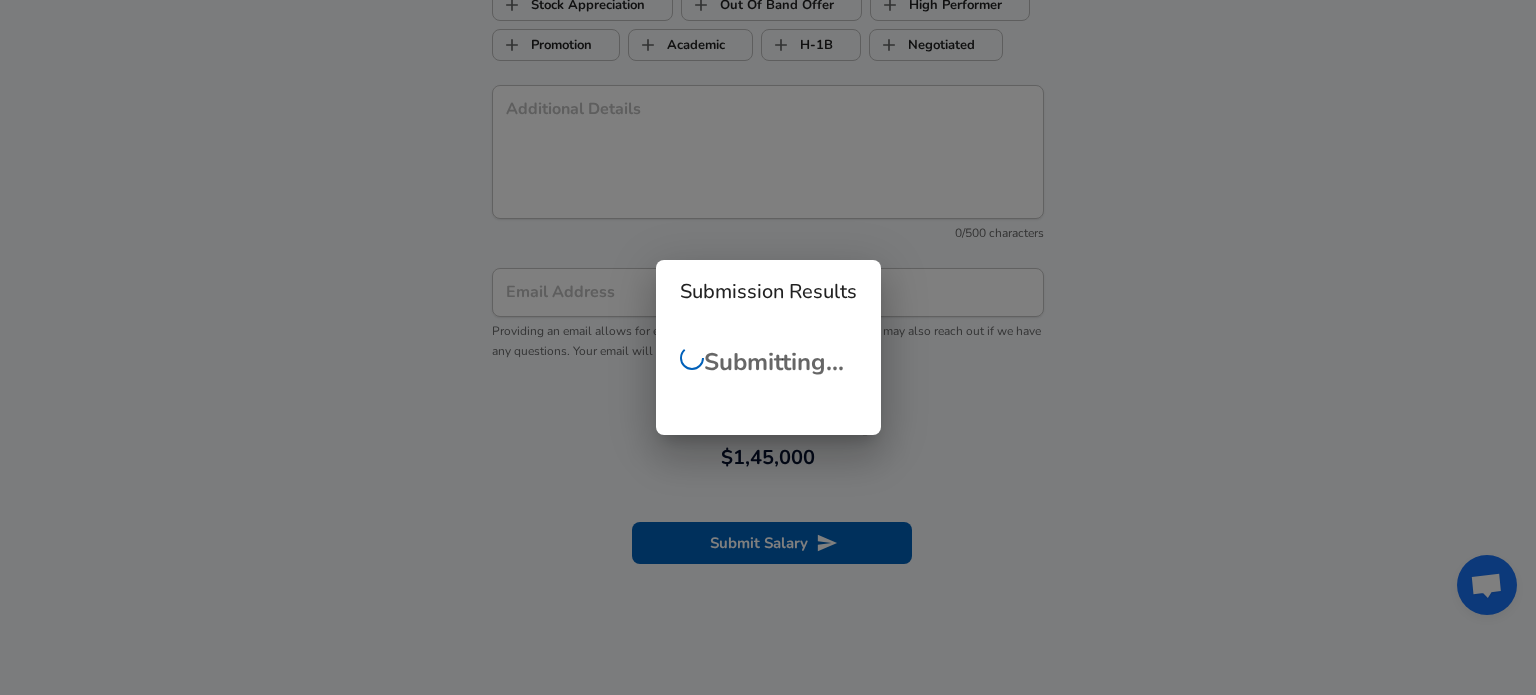 checkbox on "false" 